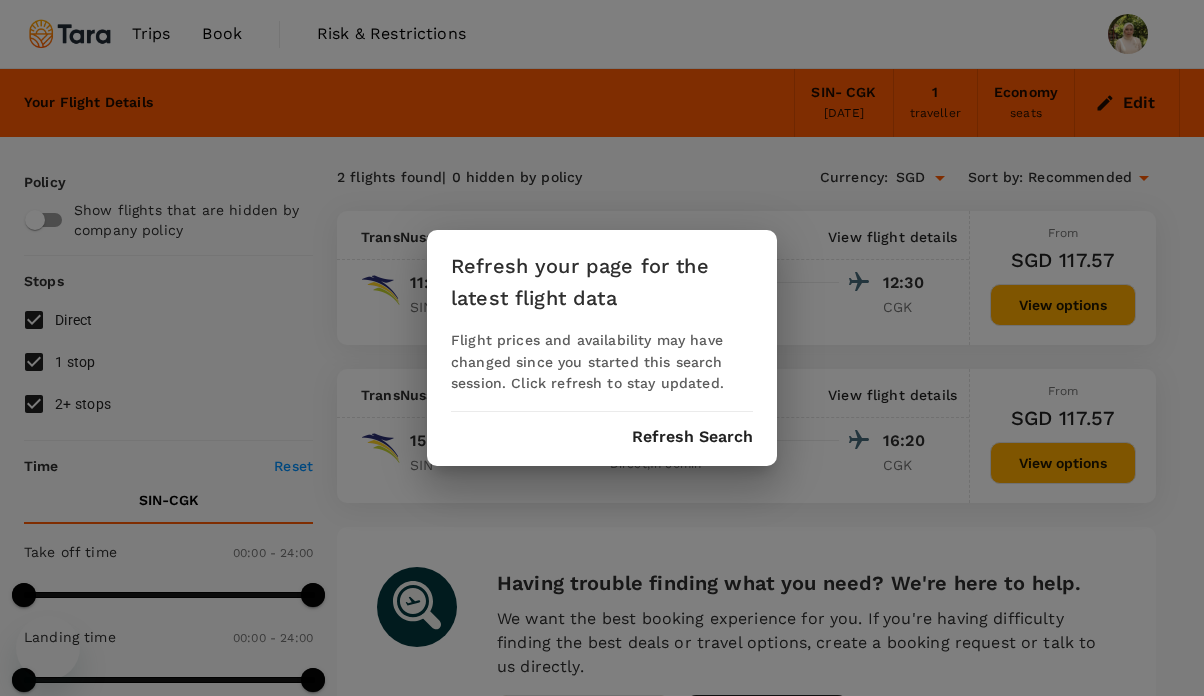 scroll, scrollTop: 30, scrollLeft: 0, axis: vertical 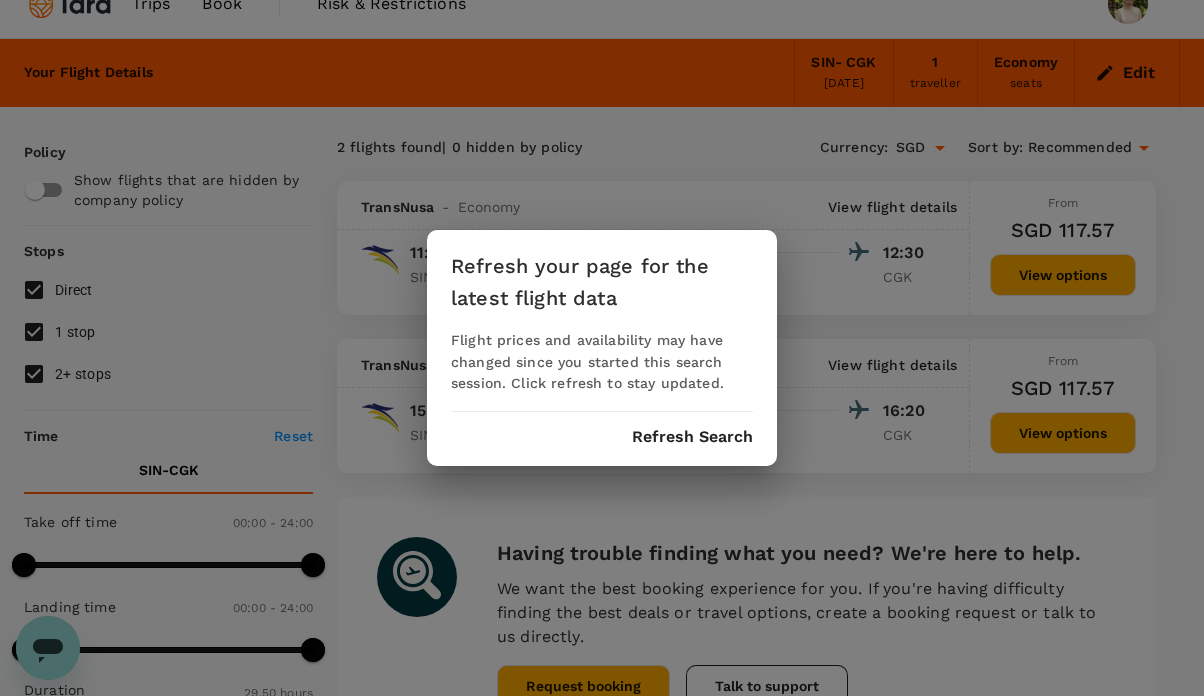click on "Refresh Search" at bounding box center [692, 437] 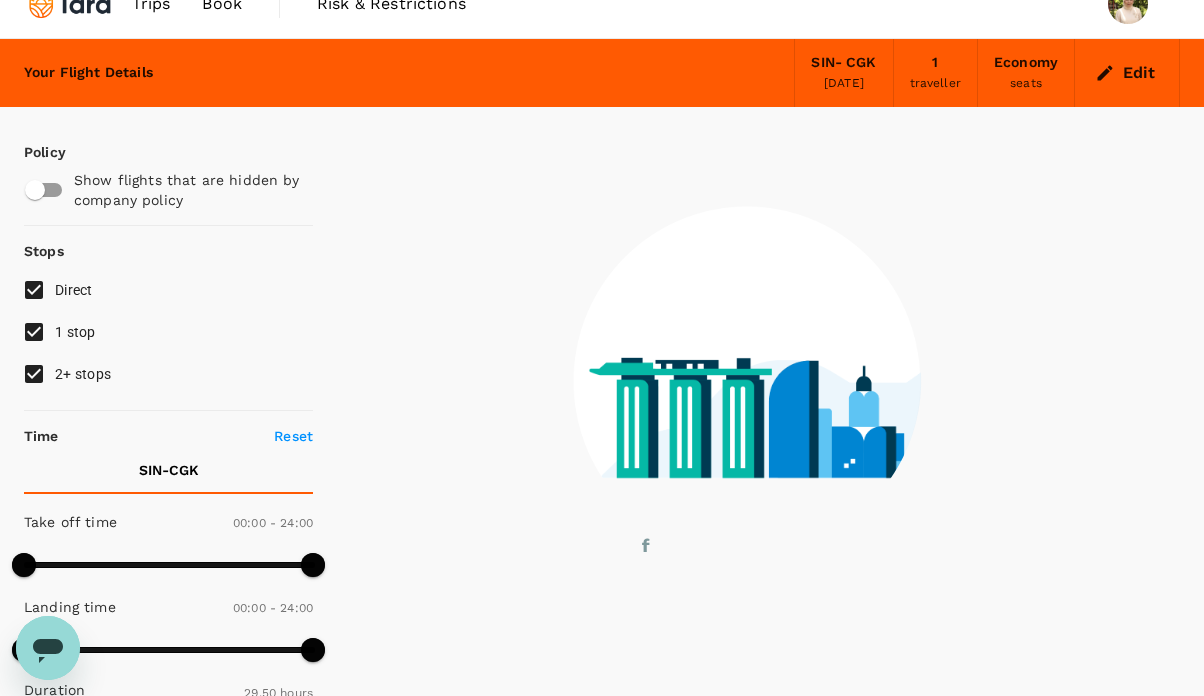 scroll, scrollTop: 0, scrollLeft: 0, axis: both 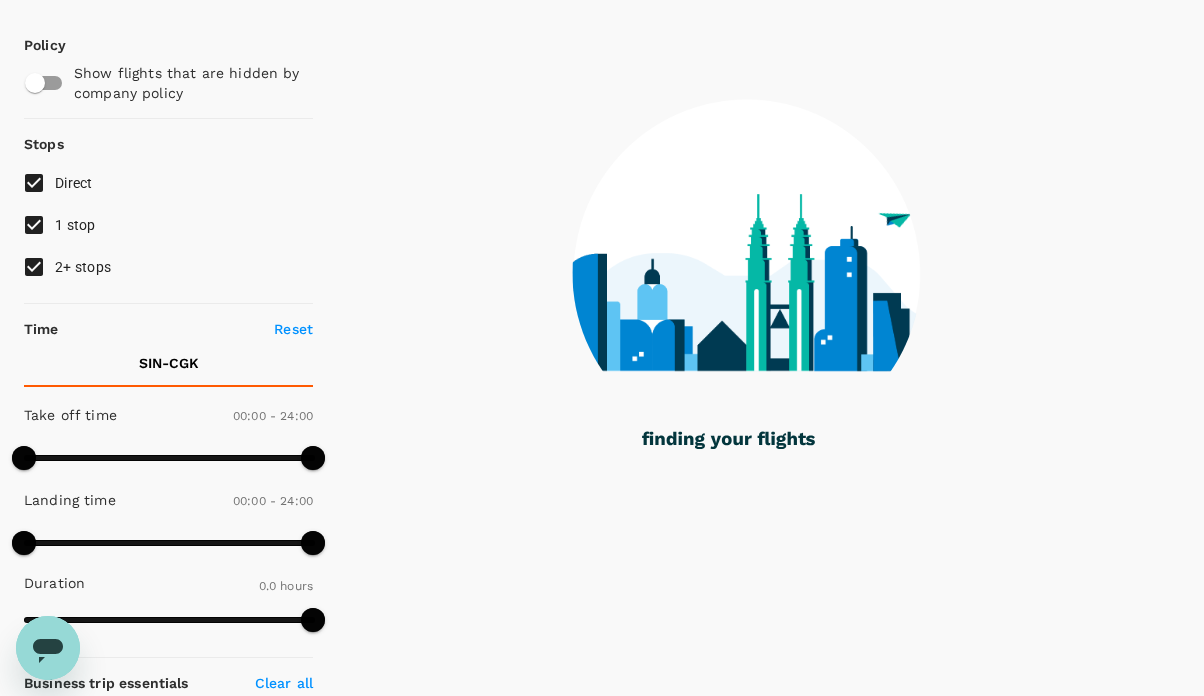 type on "1255" 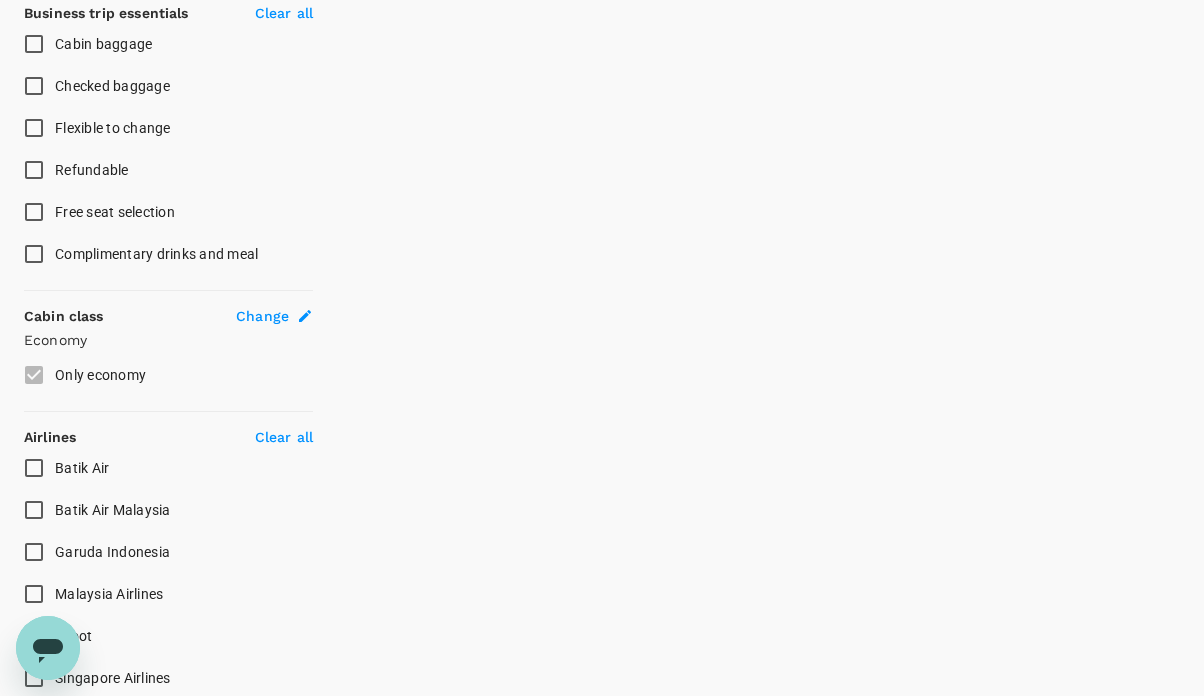 scroll, scrollTop: 878, scrollLeft: 0, axis: vertical 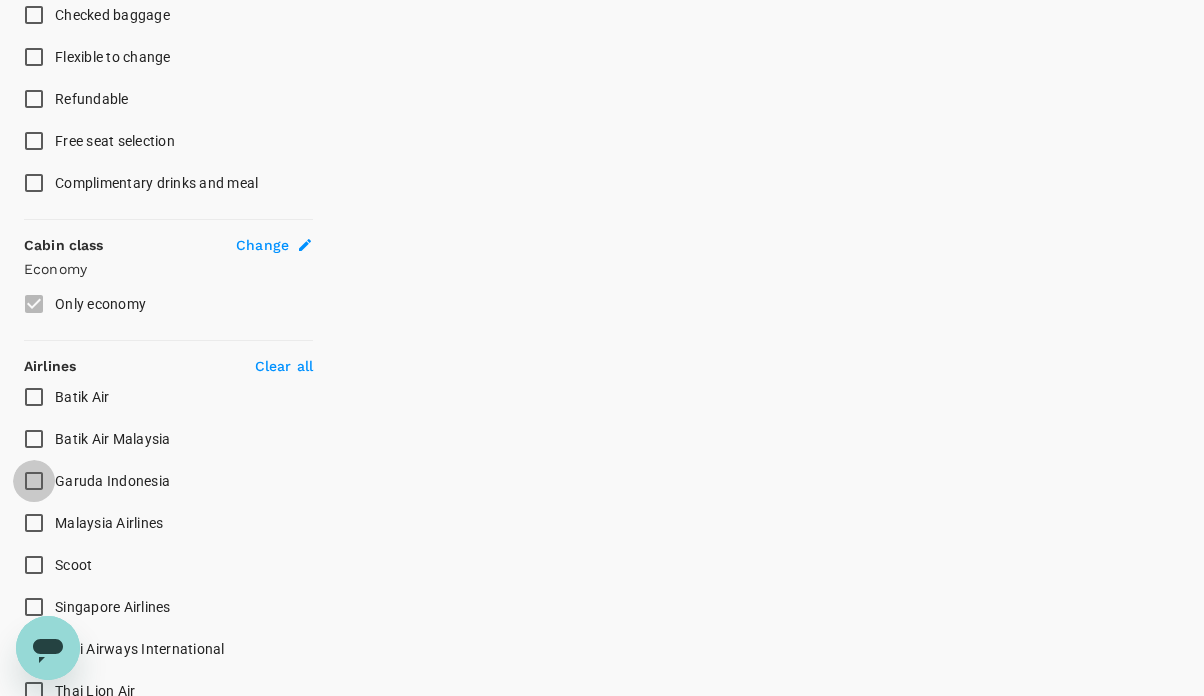 click on "Garuda Indonesia" at bounding box center (34, 481) 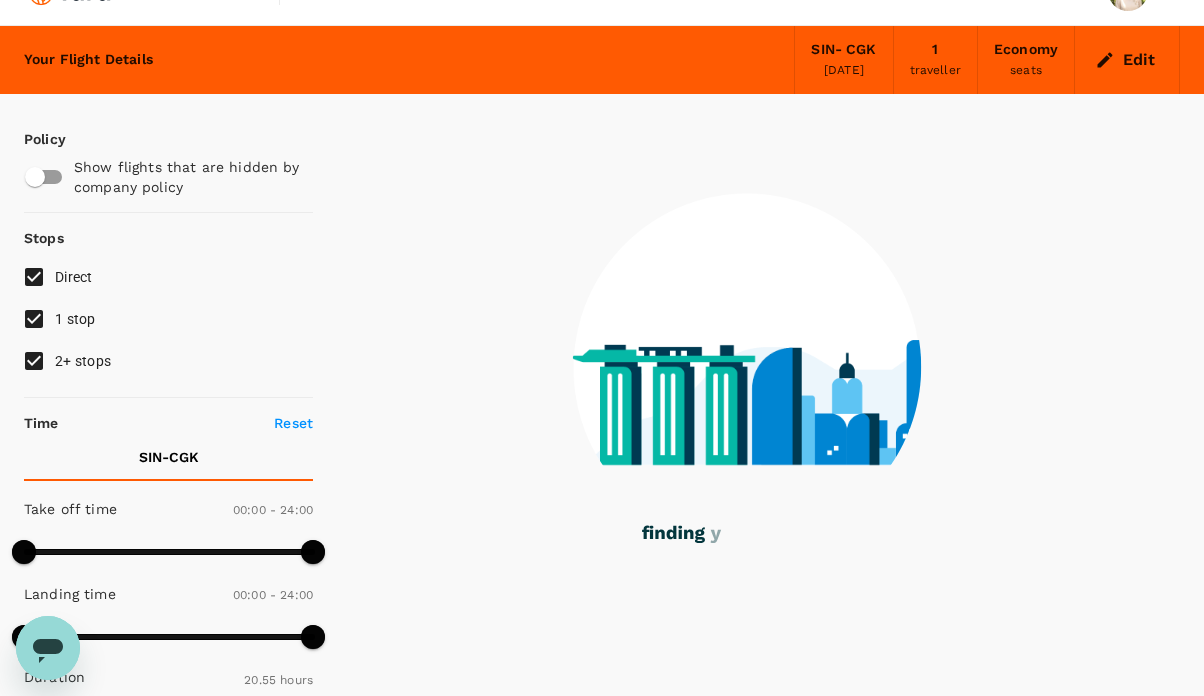 scroll, scrollTop: 0, scrollLeft: 0, axis: both 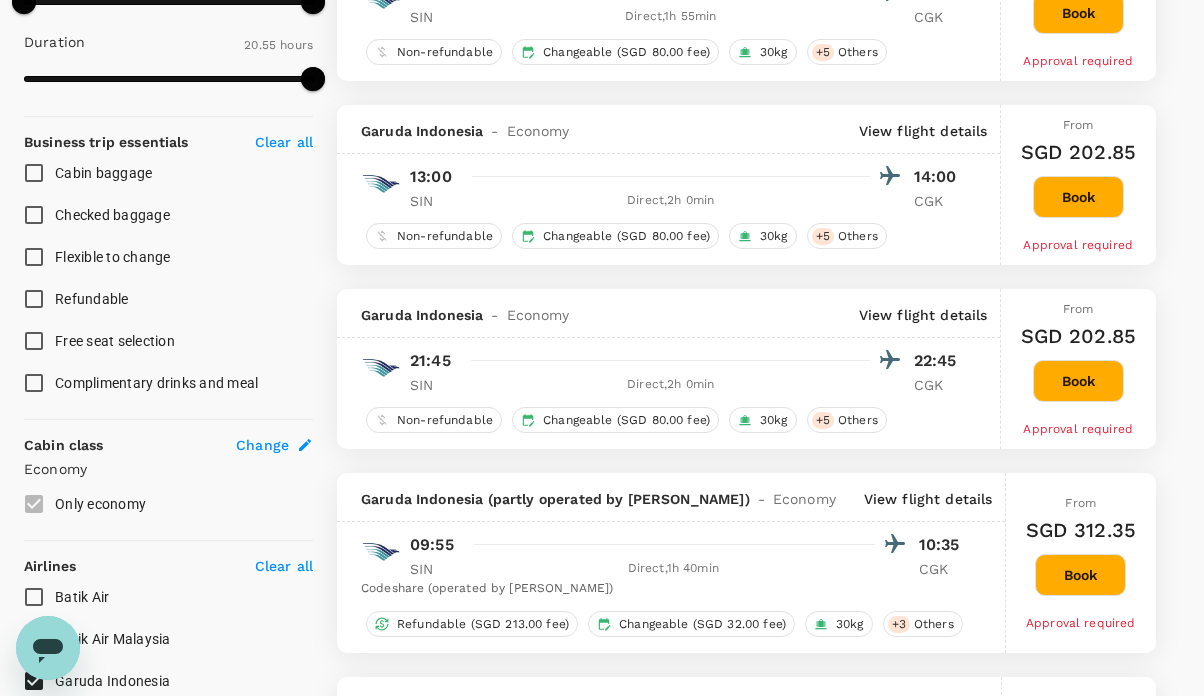 type on "1790" 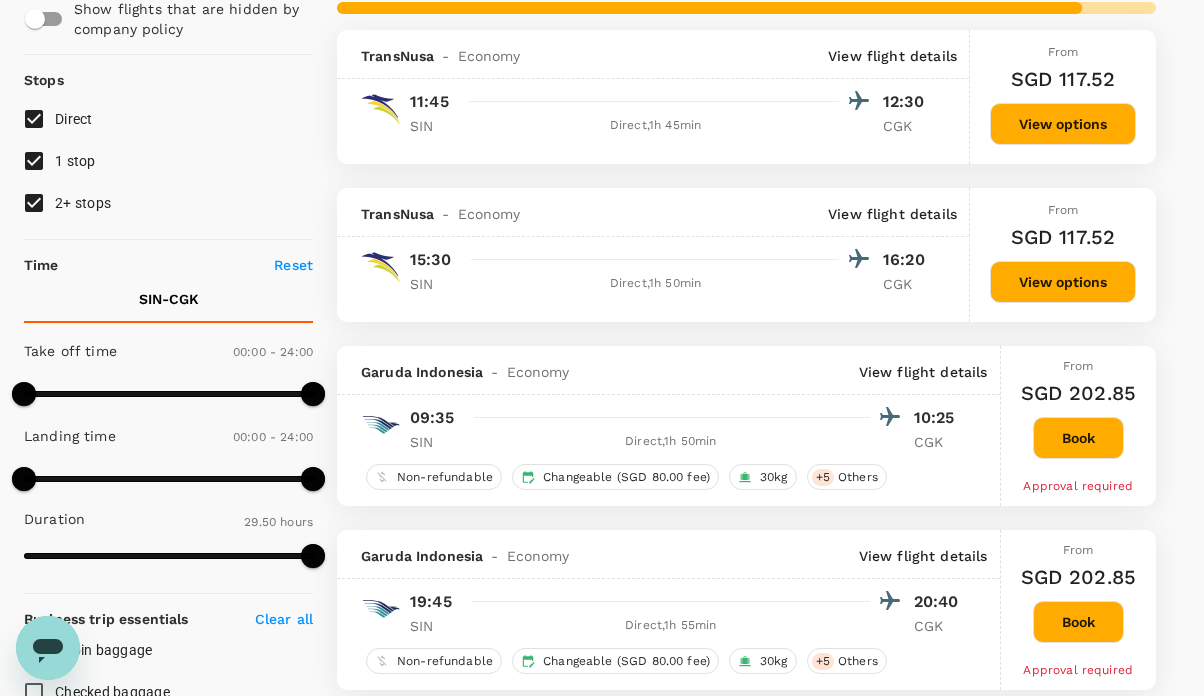 scroll, scrollTop: 0, scrollLeft: 0, axis: both 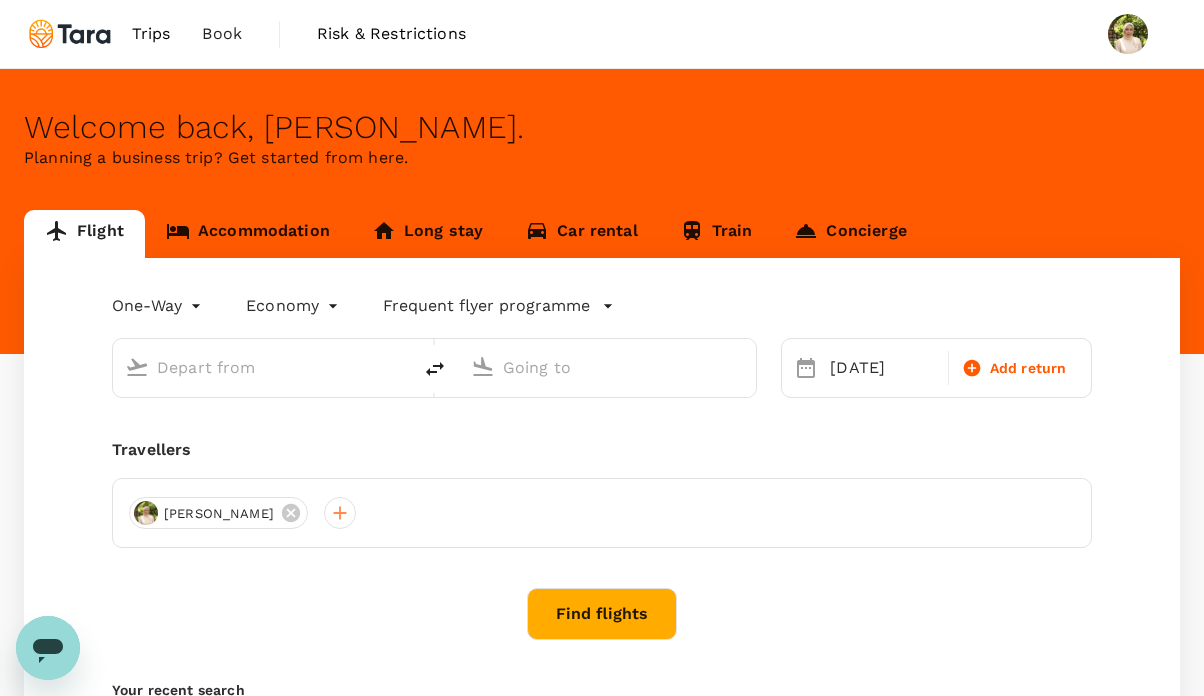 type on "Singapore Changi (SIN)" 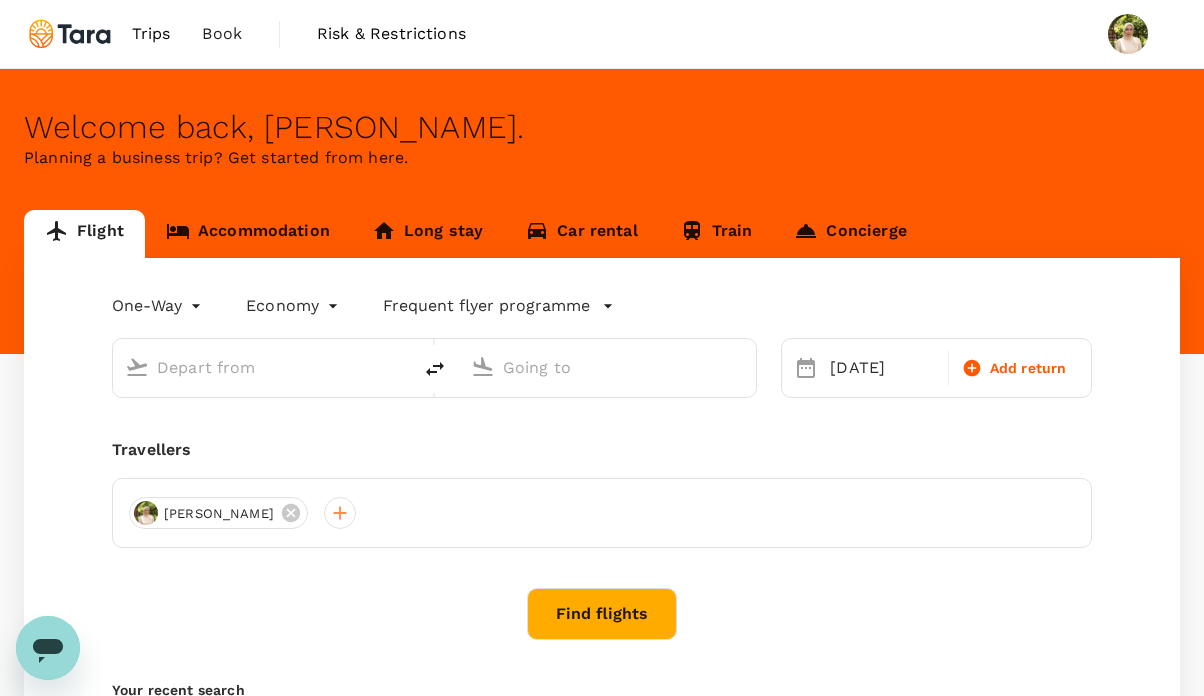 type on "Soekarno-Hatta Intl (CGK)" 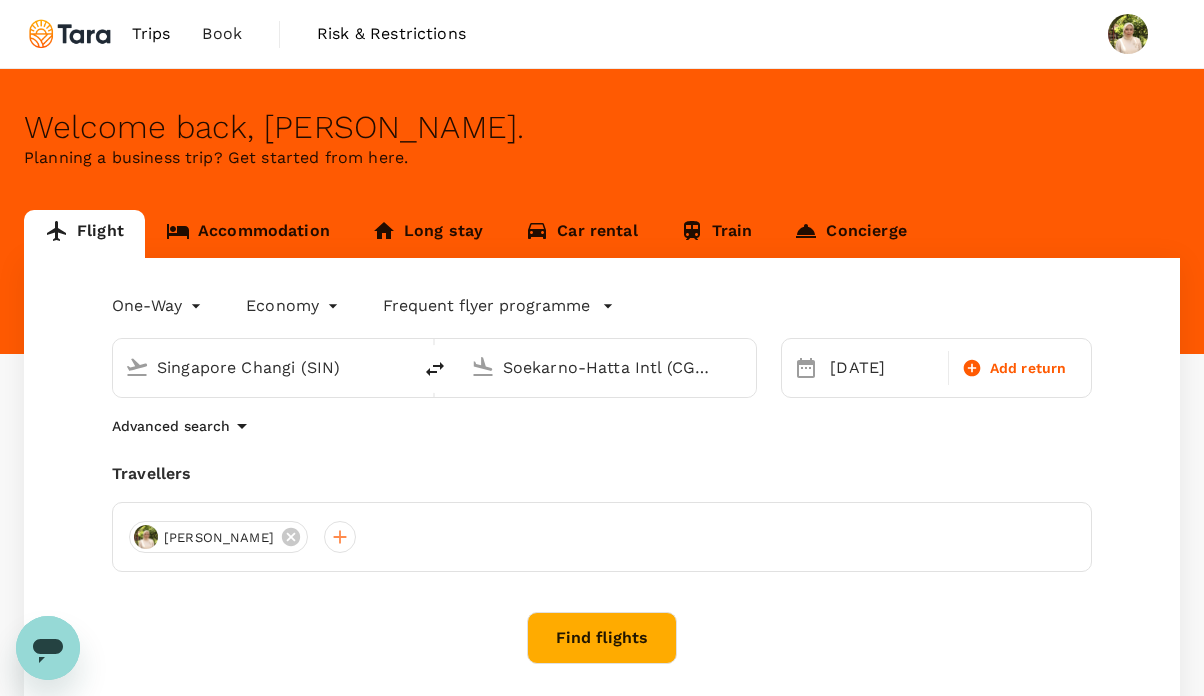 type 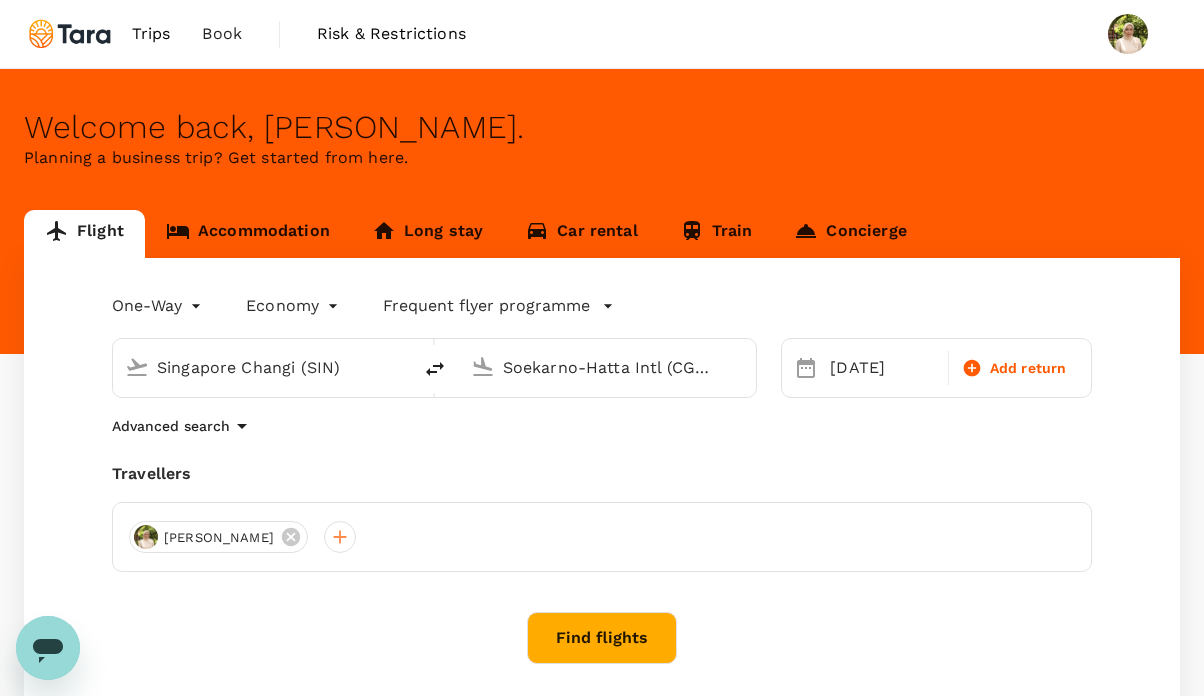 type 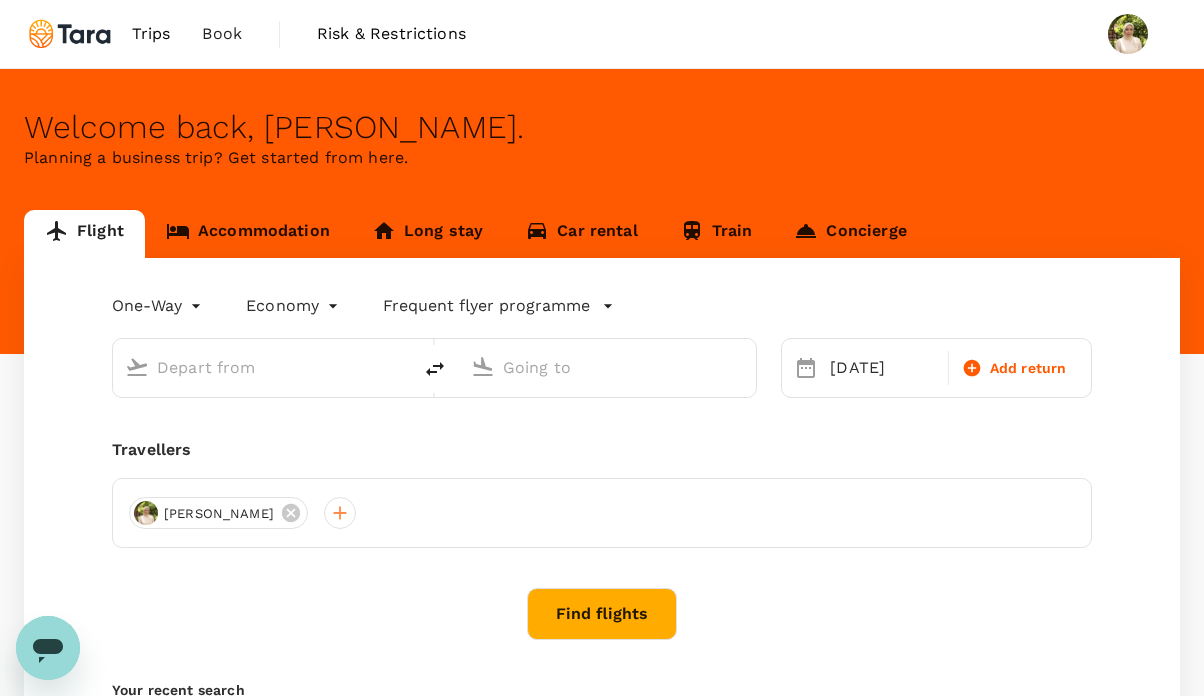 type on "Singapore Changi (SIN)" 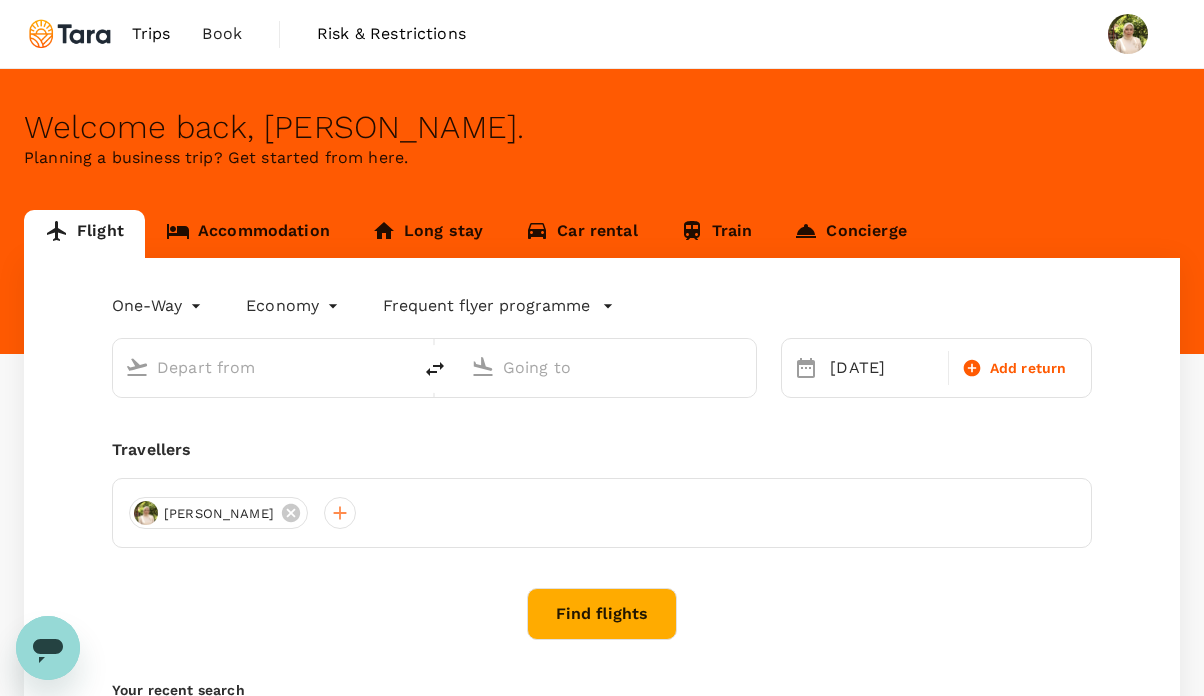type on "Soekarno-Hatta Intl (CGK)" 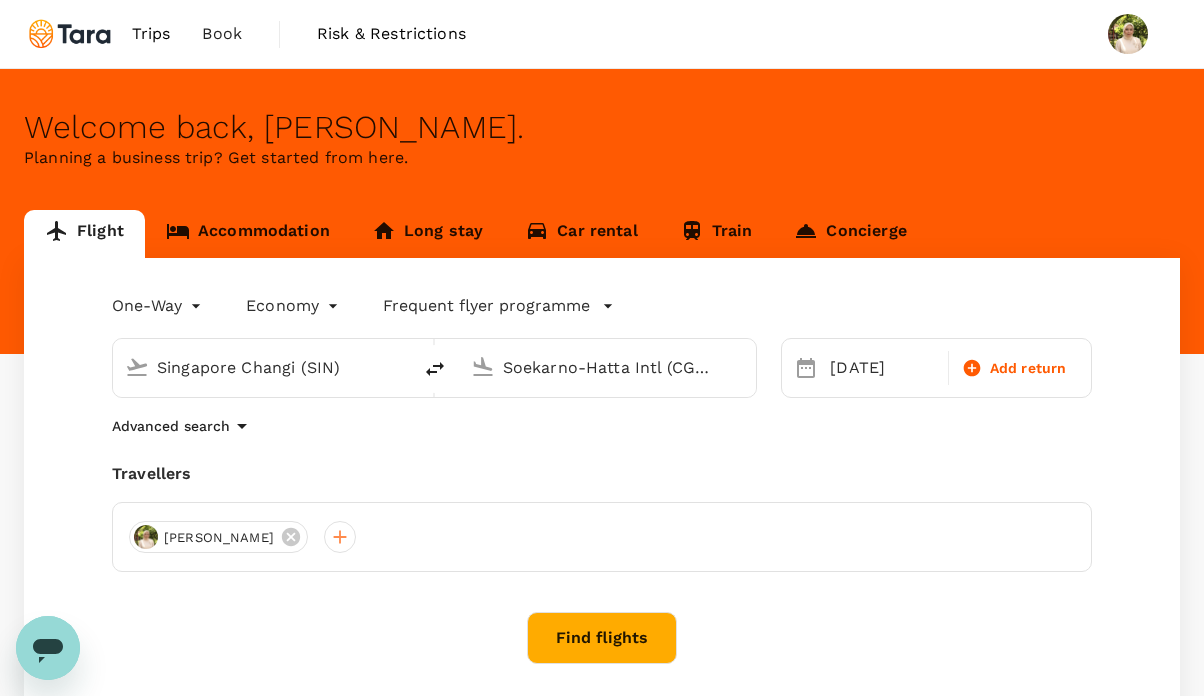 click 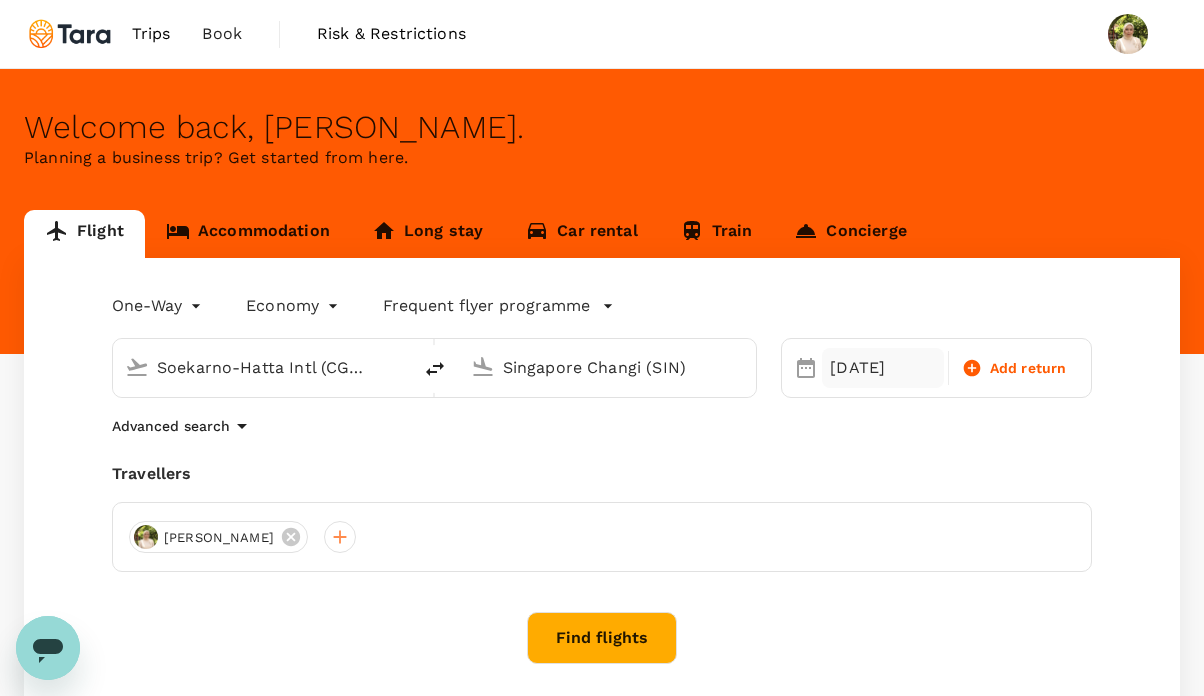 click on "31 Aug" at bounding box center [883, 368] 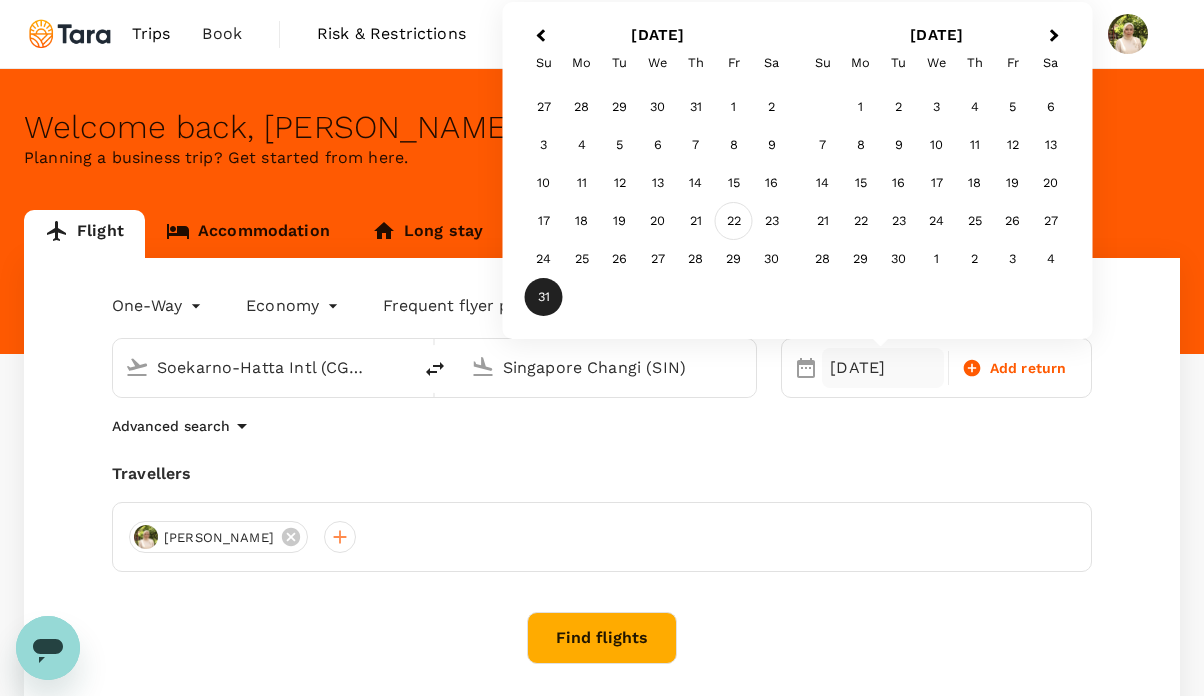 click on "22" at bounding box center [734, 221] 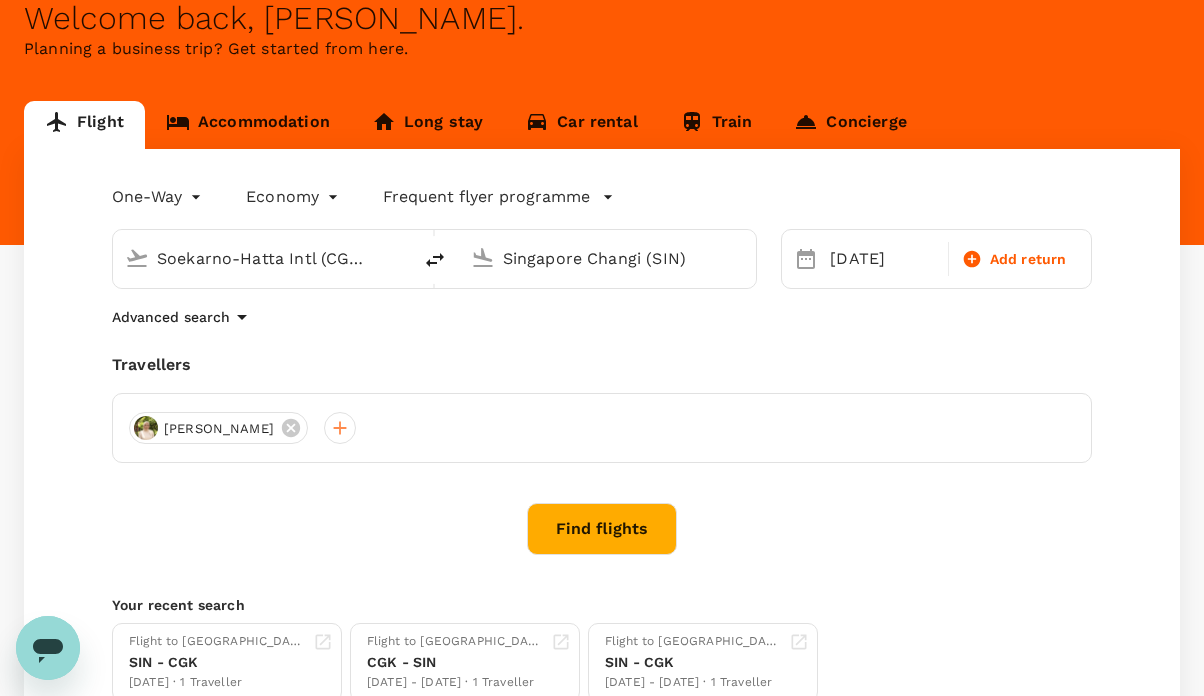 scroll, scrollTop: 114, scrollLeft: 0, axis: vertical 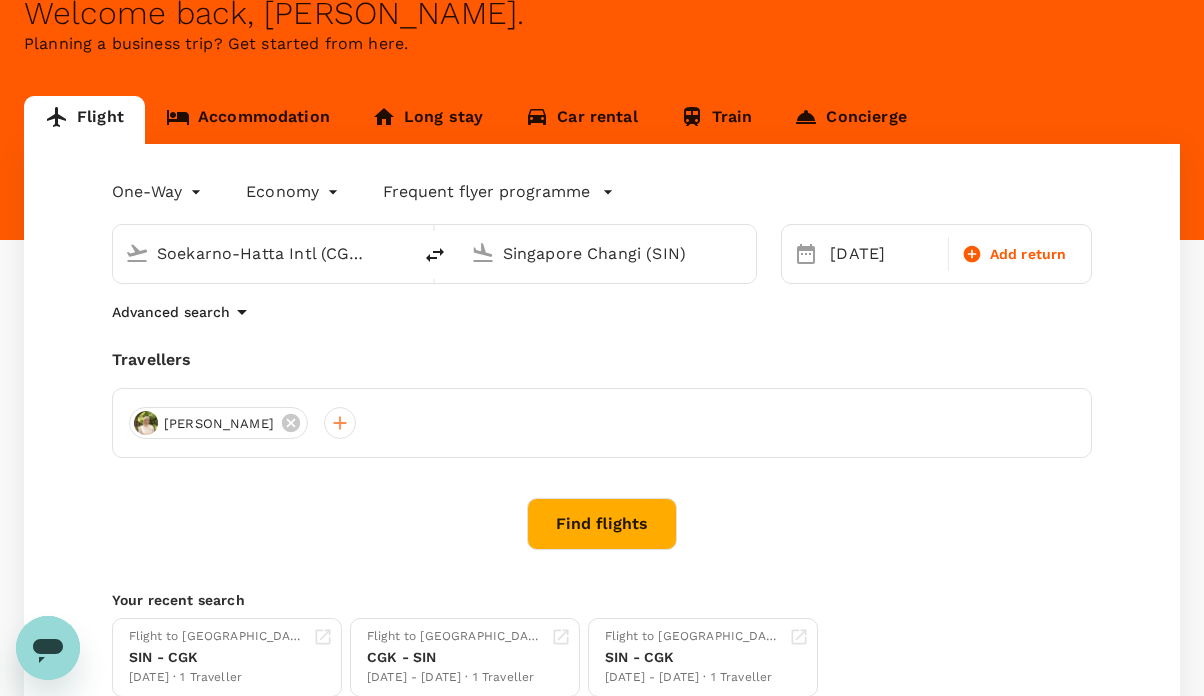 click on "Find flights" at bounding box center [602, 524] 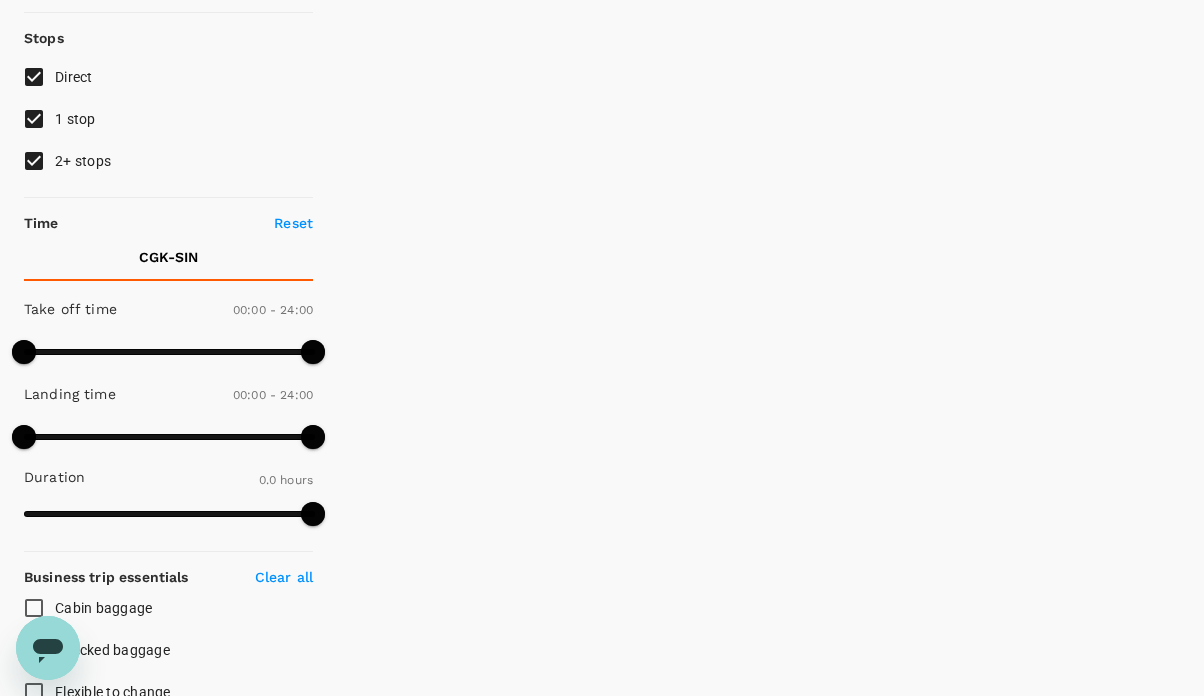 scroll, scrollTop: 0, scrollLeft: 0, axis: both 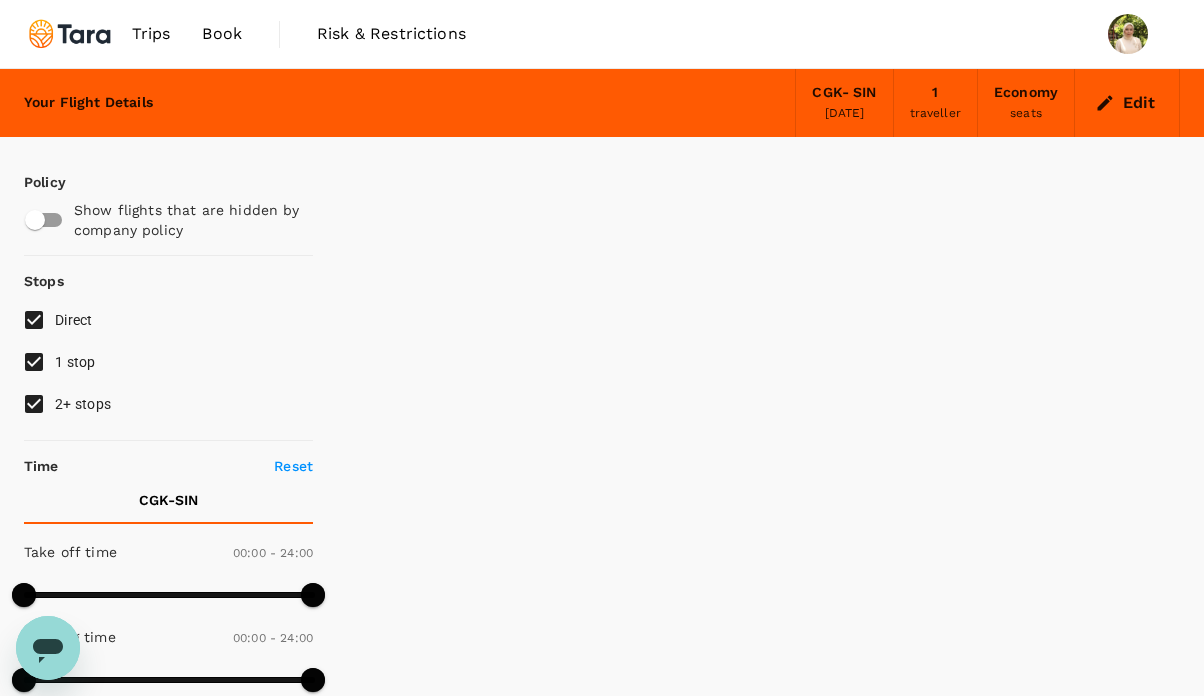 type on "1035" 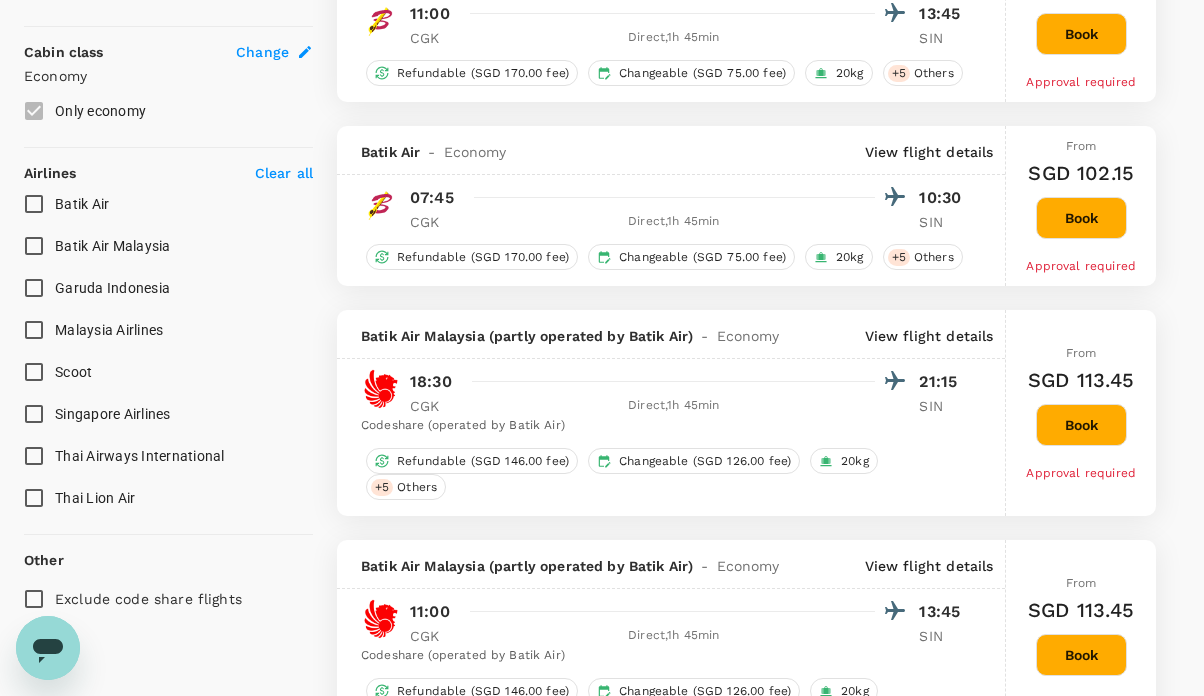 scroll, scrollTop: 1063, scrollLeft: 0, axis: vertical 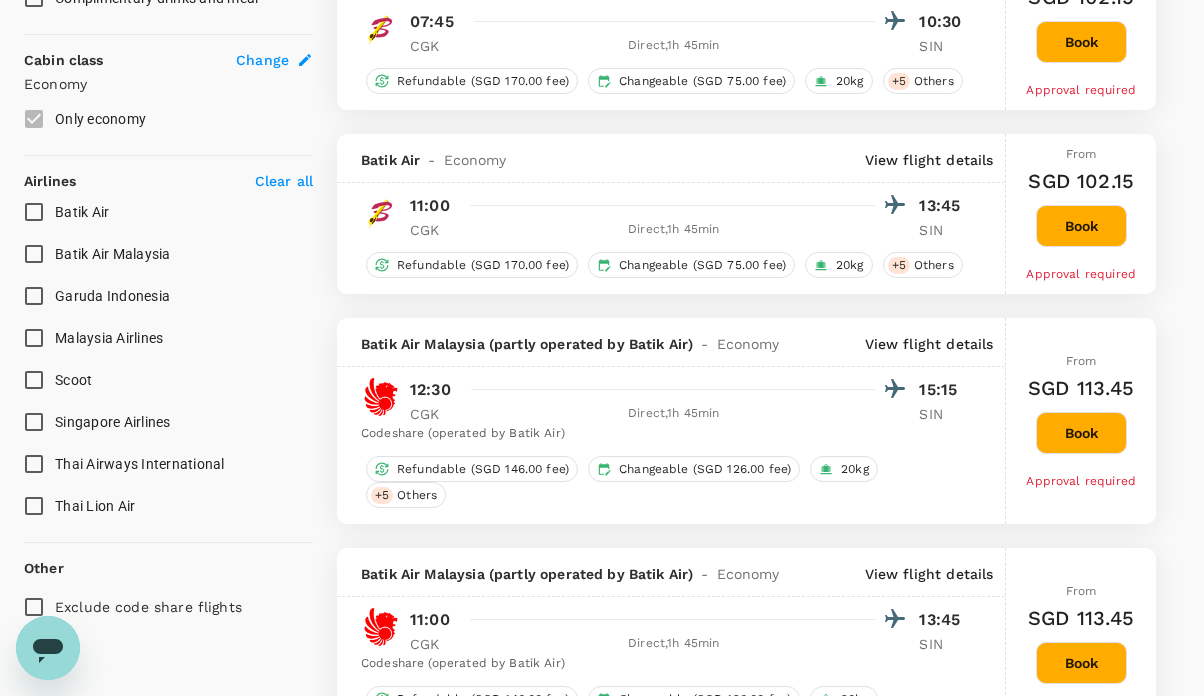 click on "Garuda Indonesia" at bounding box center [112, 296] 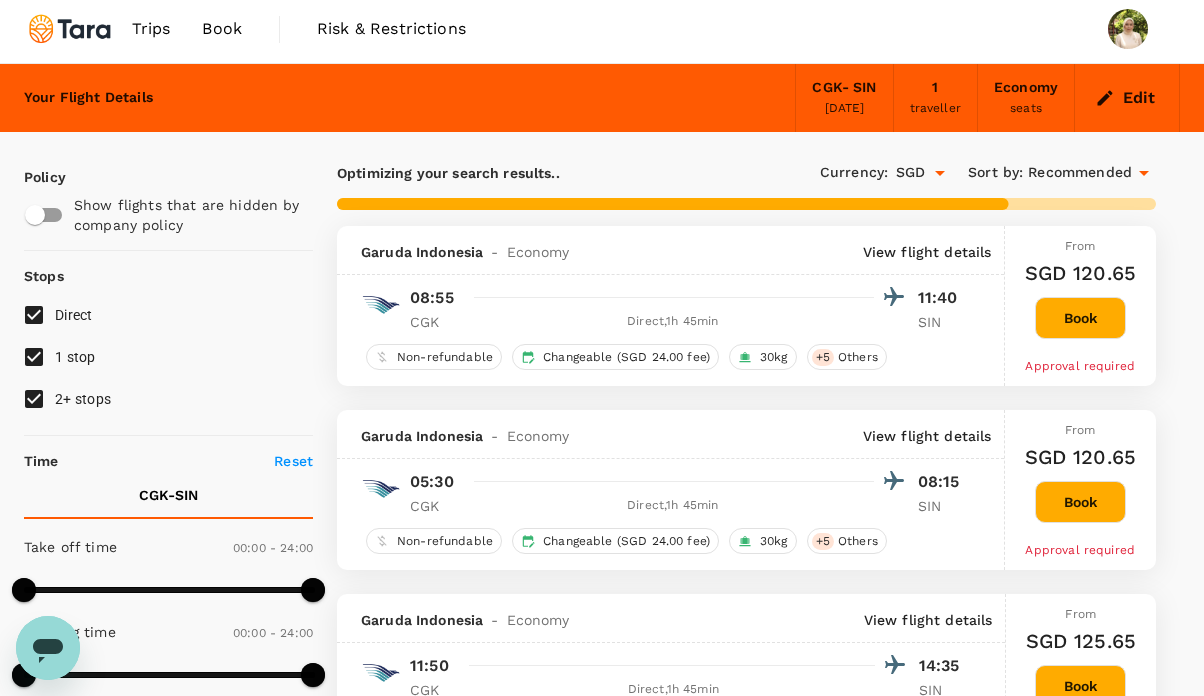 scroll, scrollTop: 0, scrollLeft: 0, axis: both 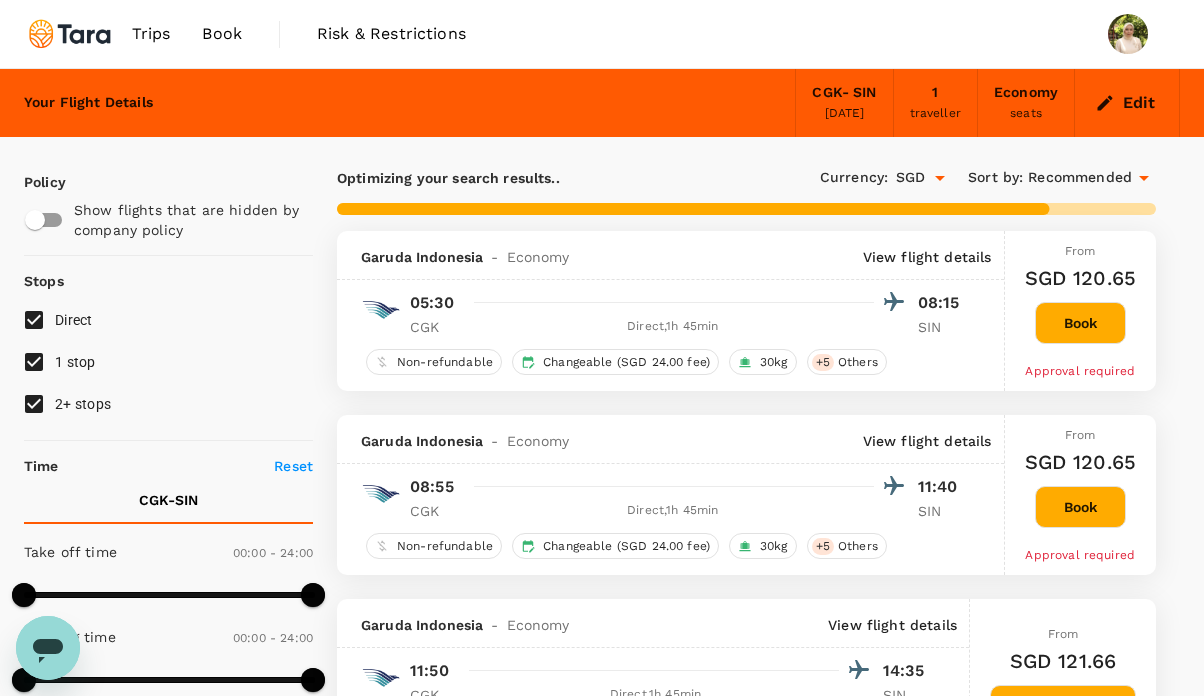 type on "1705" 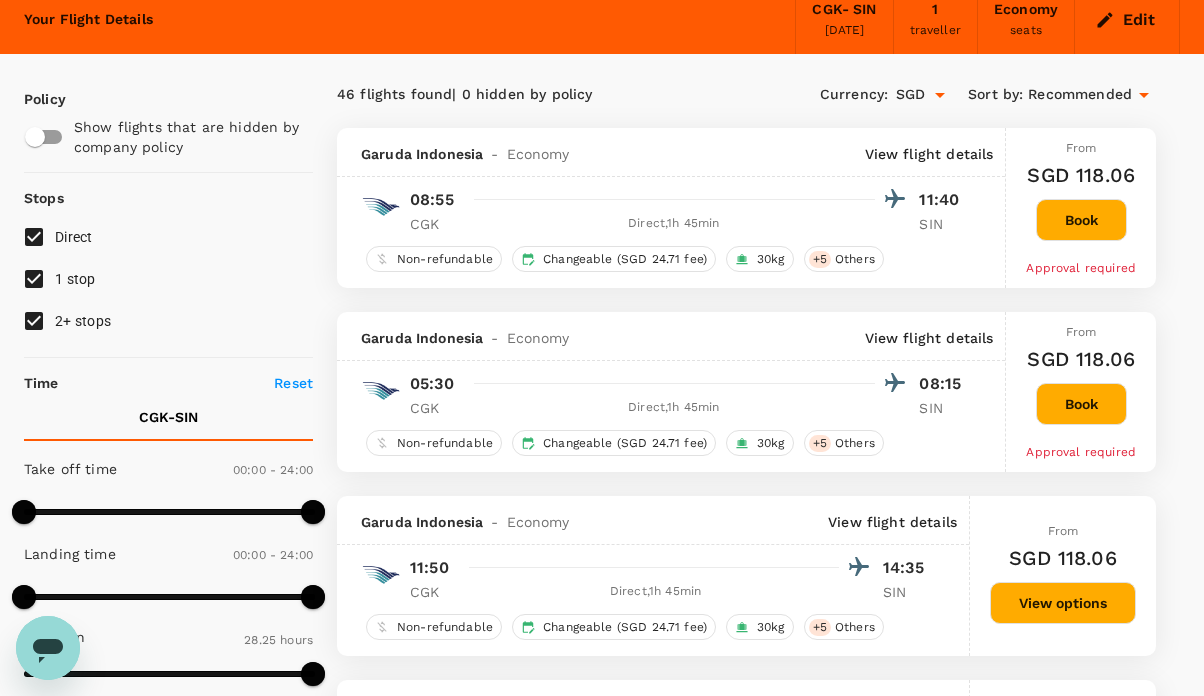 scroll, scrollTop: 80, scrollLeft: 0, axis: vertical 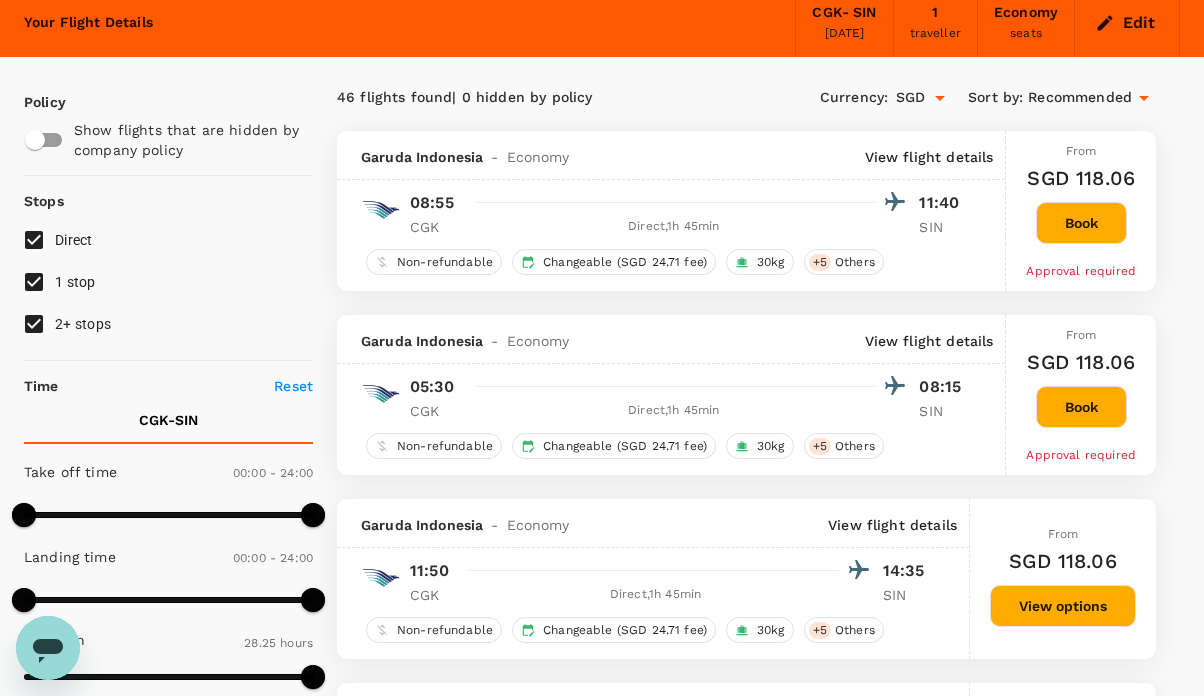 click on "Book" at bounding box center [1081, 223] 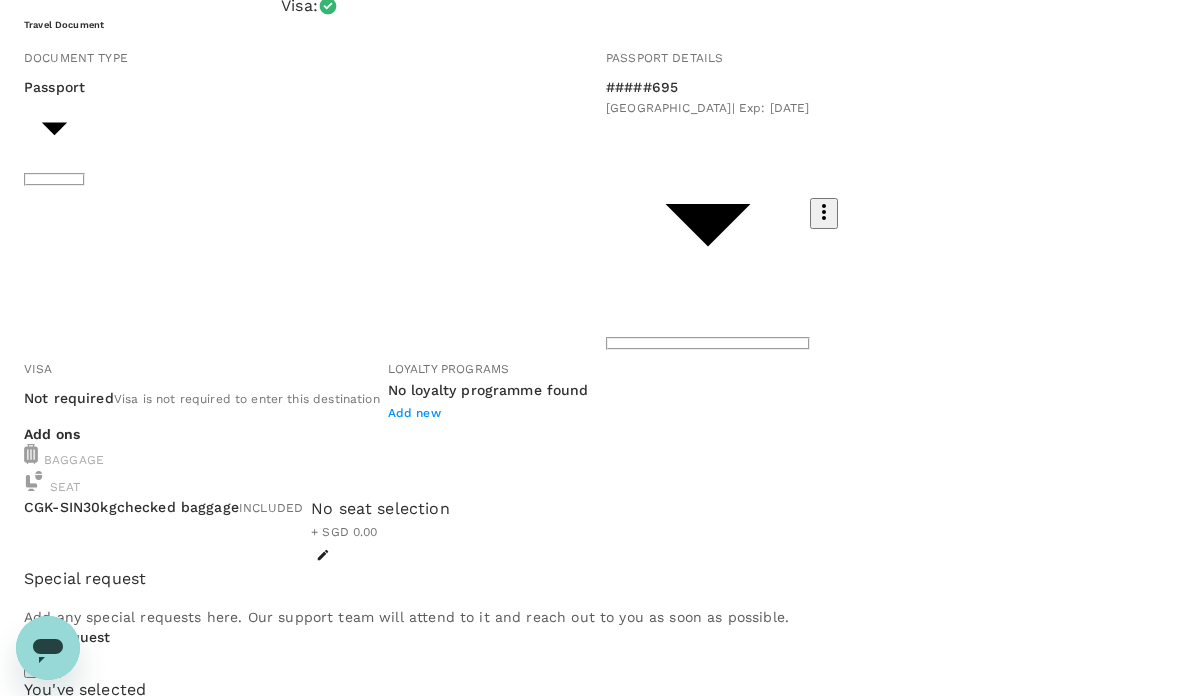 scroll, scrollTop: 123, scrollLeft: 0, axis: vertical 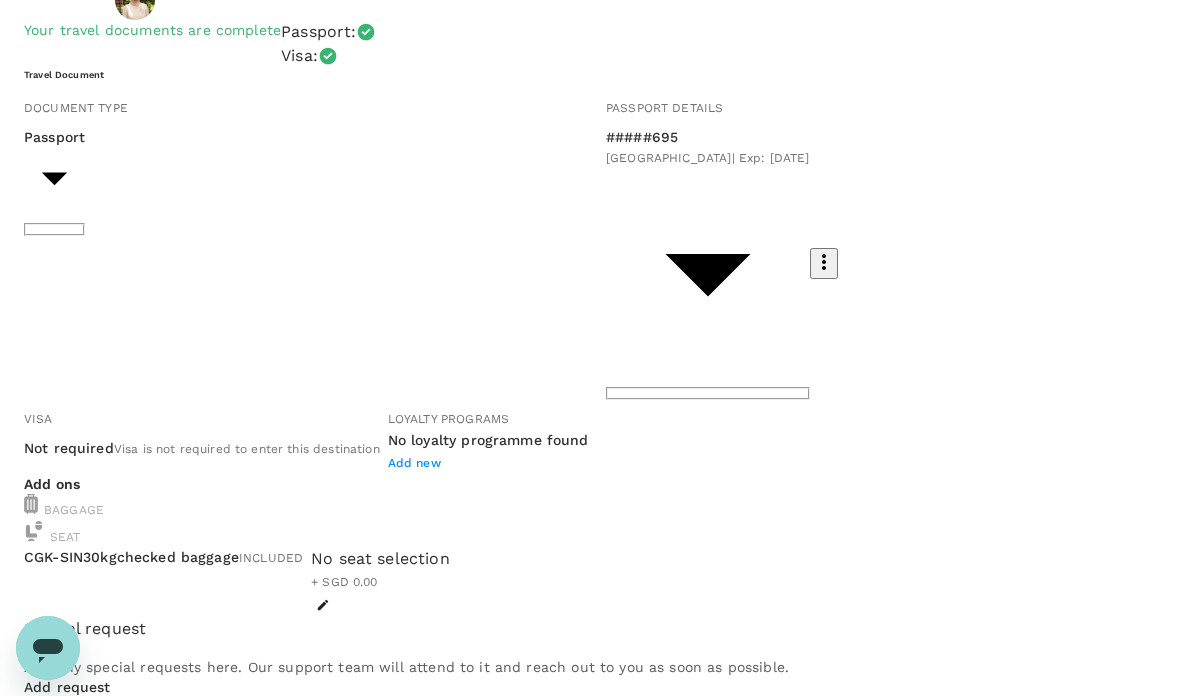 click on "30kg  checked baggage INCLUDED" at bounding box center [193, 558] 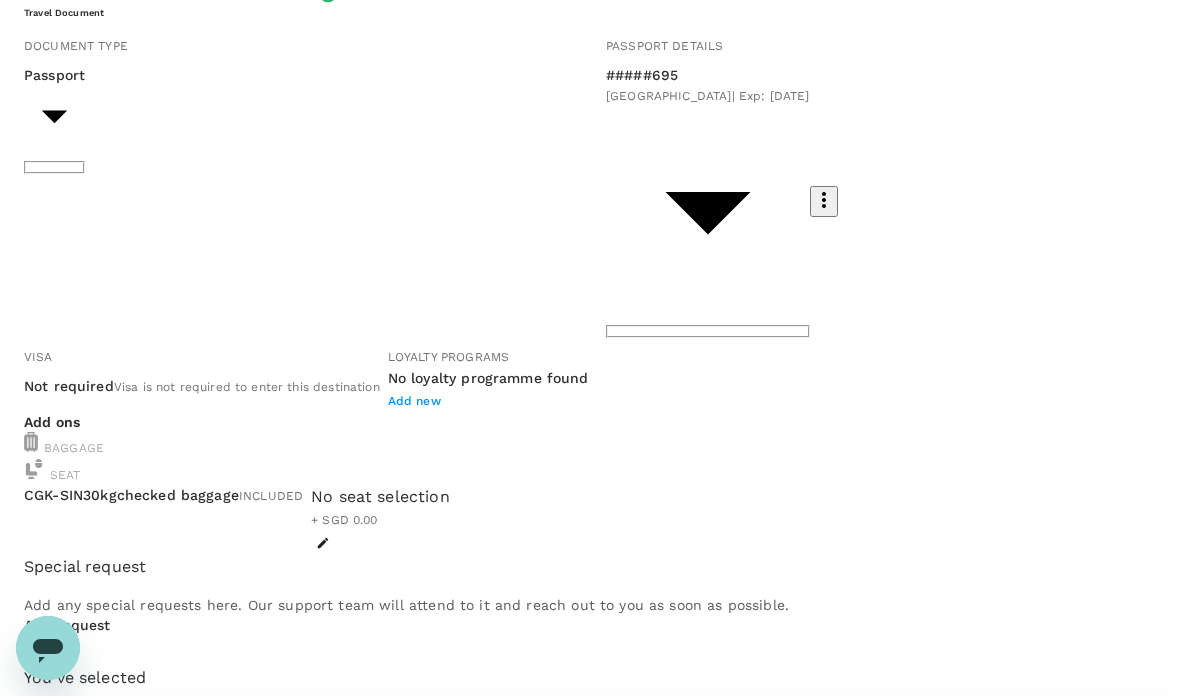 scroll, scrollTop: 249, scrollLeft: 0, axis: vertical 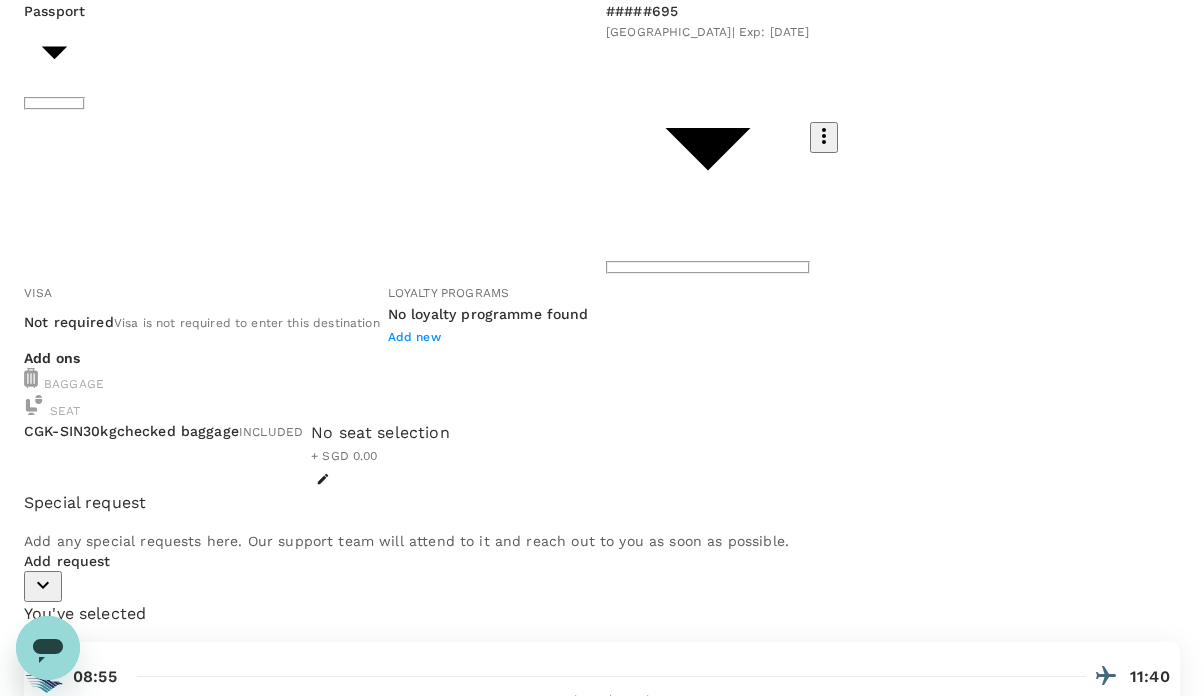 click on "Add request" at bounding box center (602, 561) 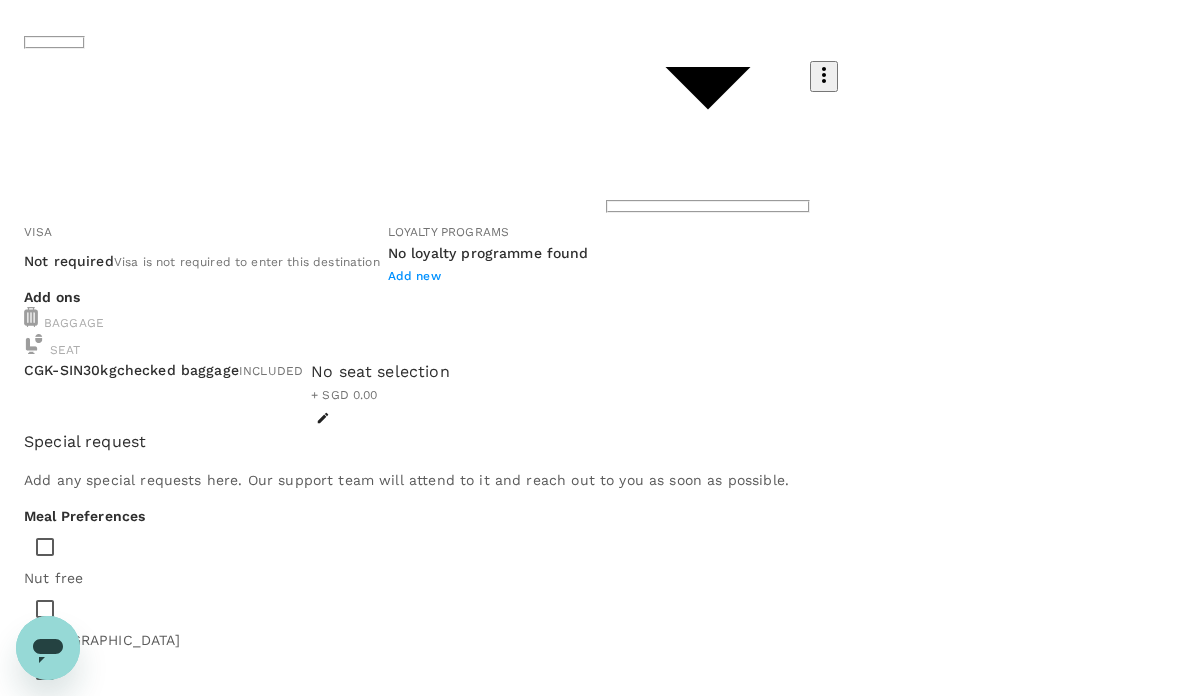 scroll, scrollTop: 258, scrollLeft: 0, axis: vertical 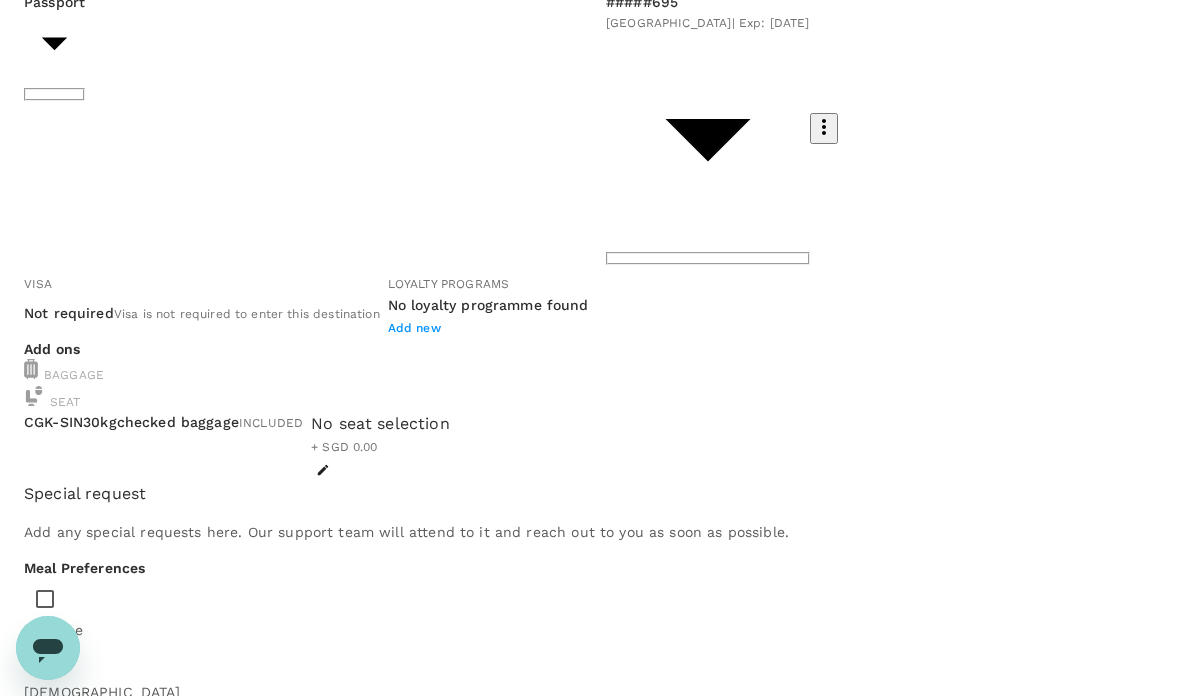 click on "Continue to payment details" at bounding box center [602, 1746] 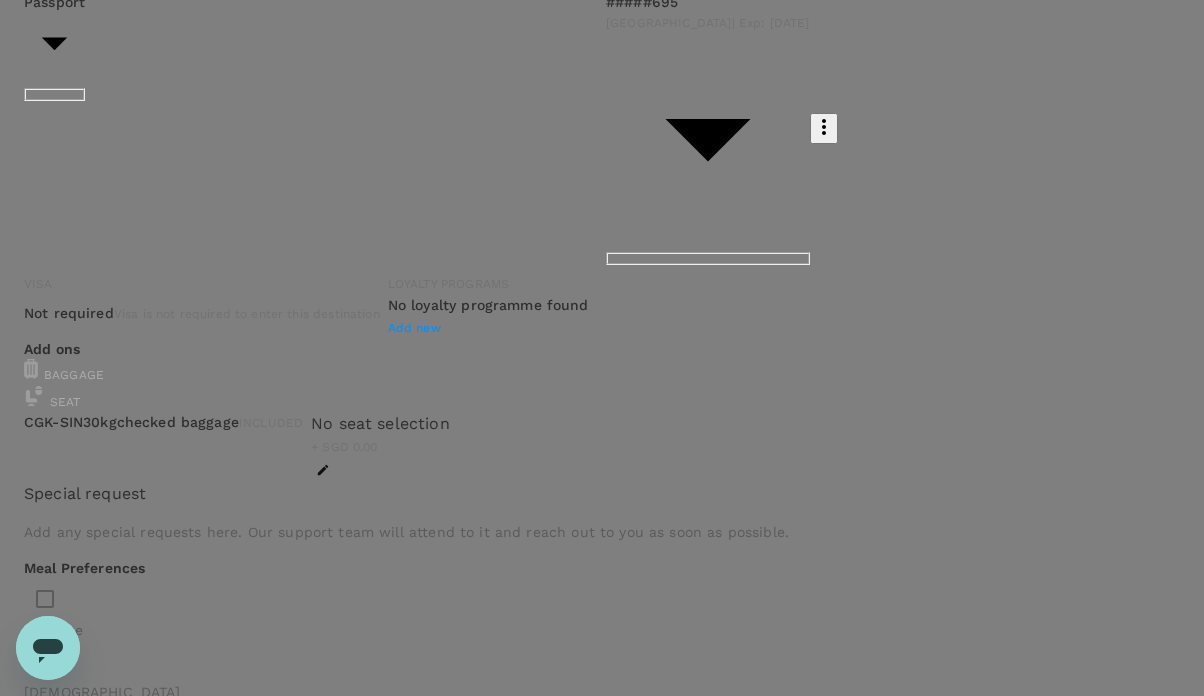 scroll, scrollTop: 50, scrollLeft: 0, axis: vertical 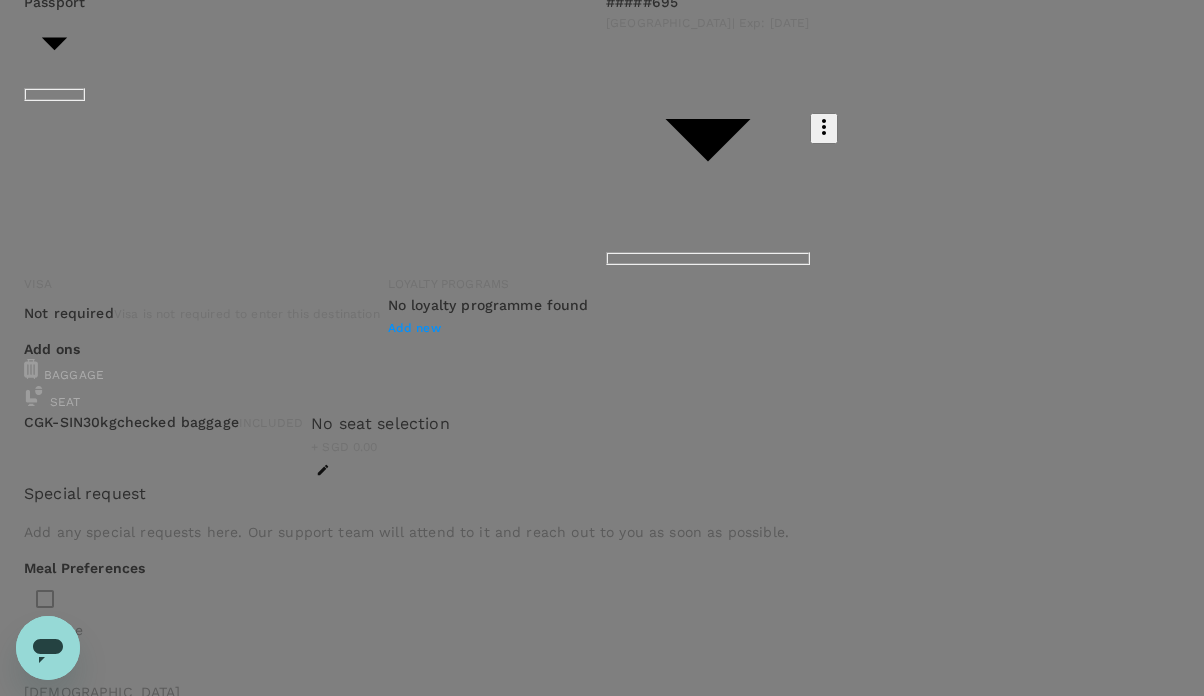 click on "departure ticket for the Tara Retreat" at bounding box center [228, 2121] 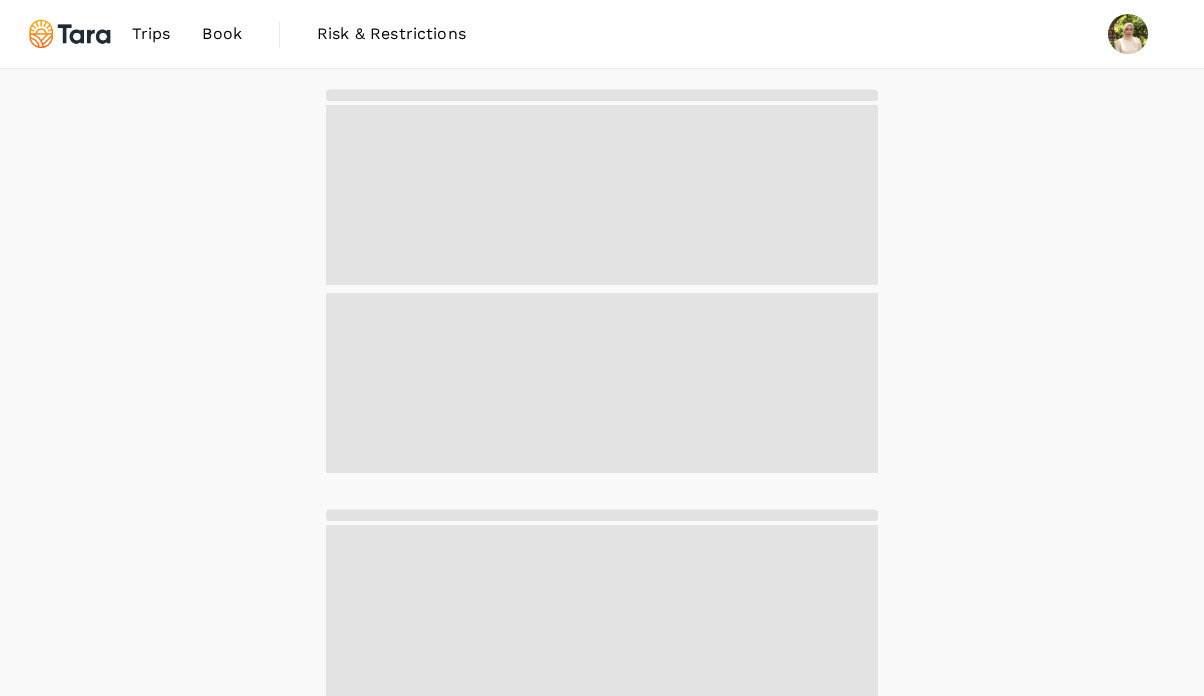 scroll, scrollTop: 0, scrollLeft: 0, axis: both 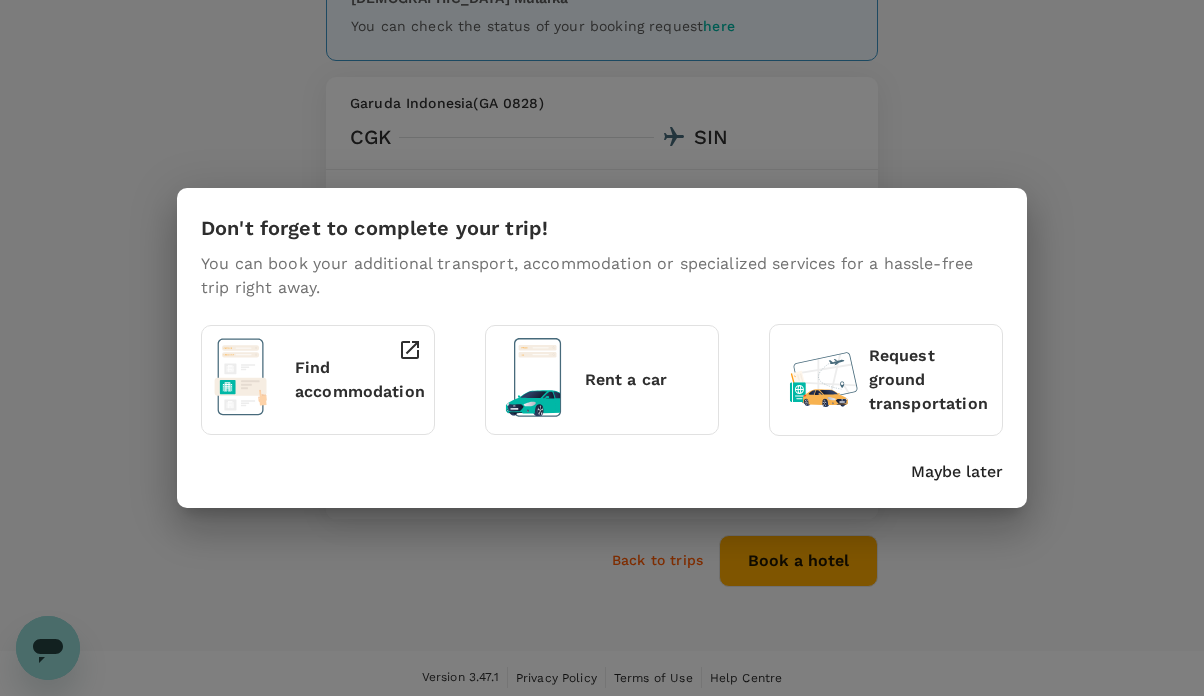 click on "Don't forget to complete your trip! You can book your additional transport, accommodation or specialized services for a hassle-free trip right away. Find accommodation Rent a car Request ground transportation Maybe later" at bounding box center (602, 348) 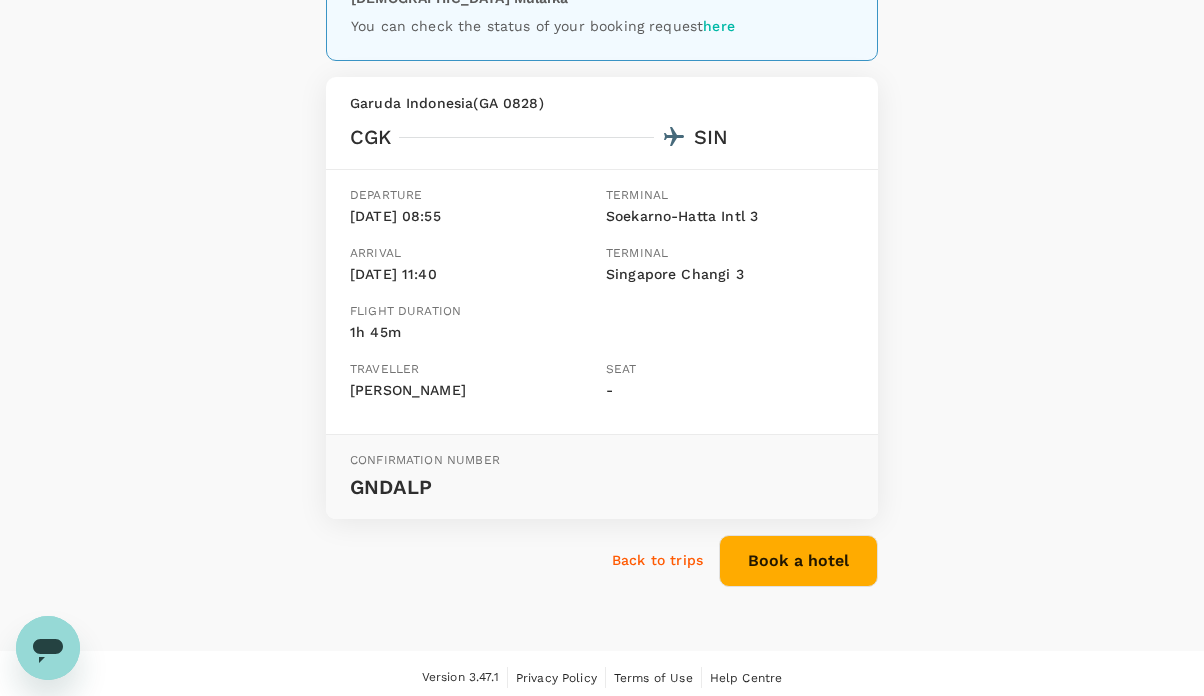 scroll, scrollTop: 0, scrollLeft: 0, axis: both 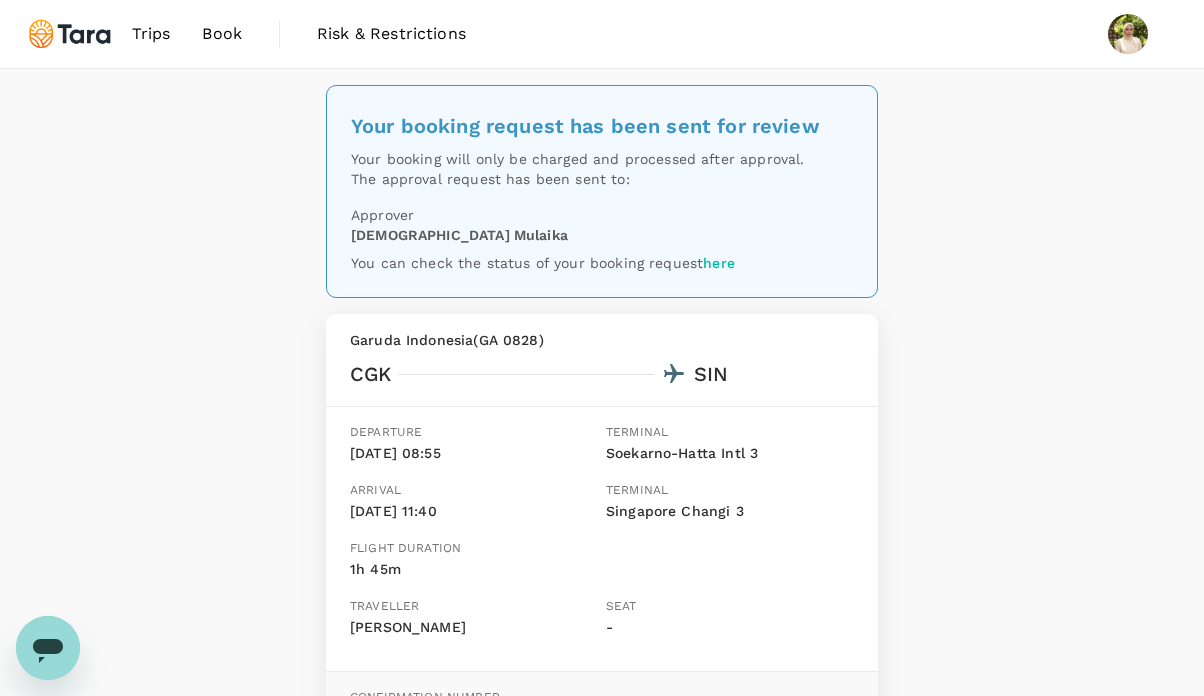 click on "Trips" at bounding box center (151, 34) 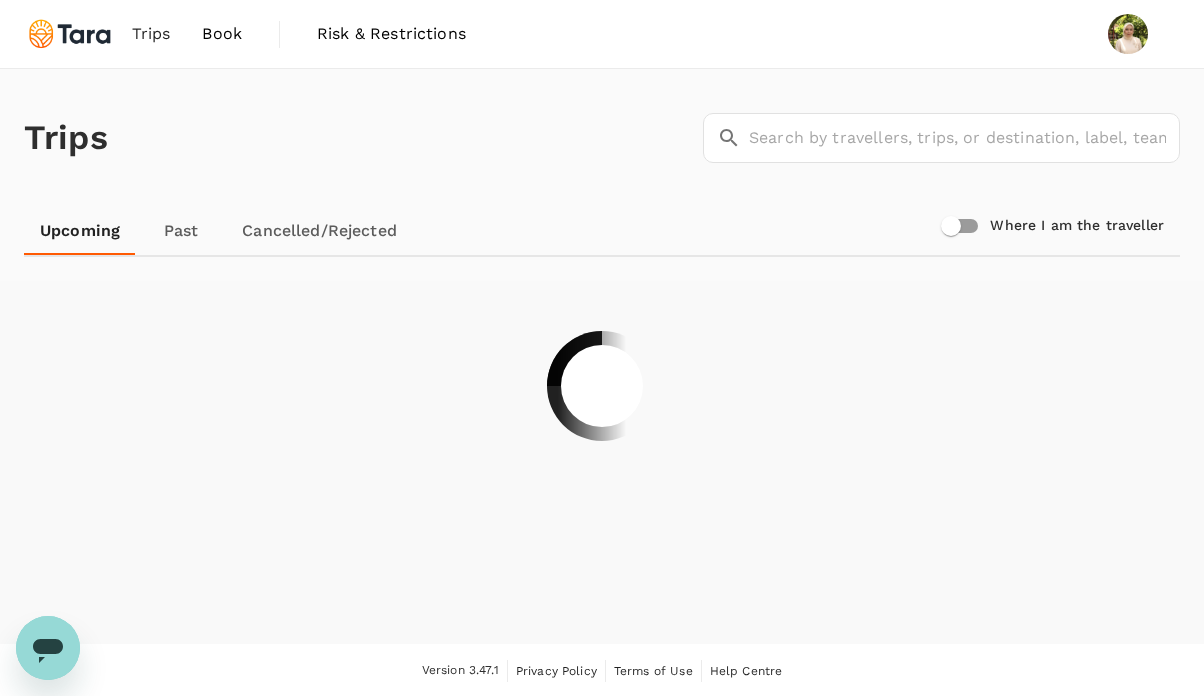 click on "Past" at bounding box center (181, 231) 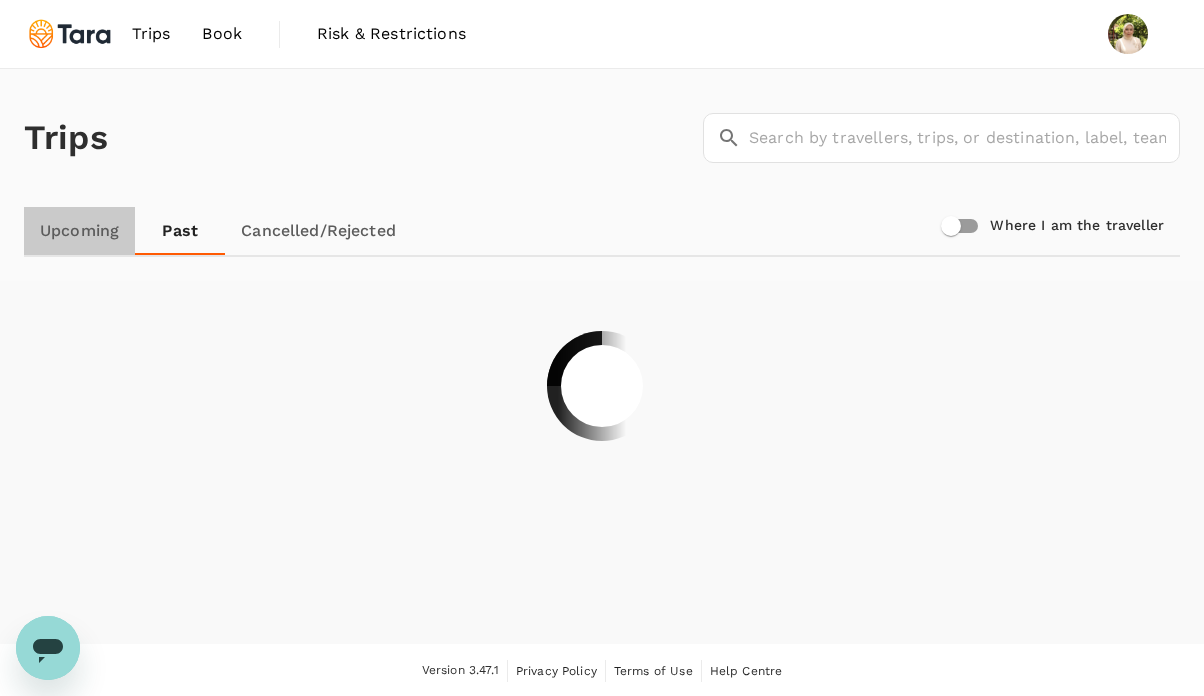 click on "Upcoming" at bounding box center [79, 231] 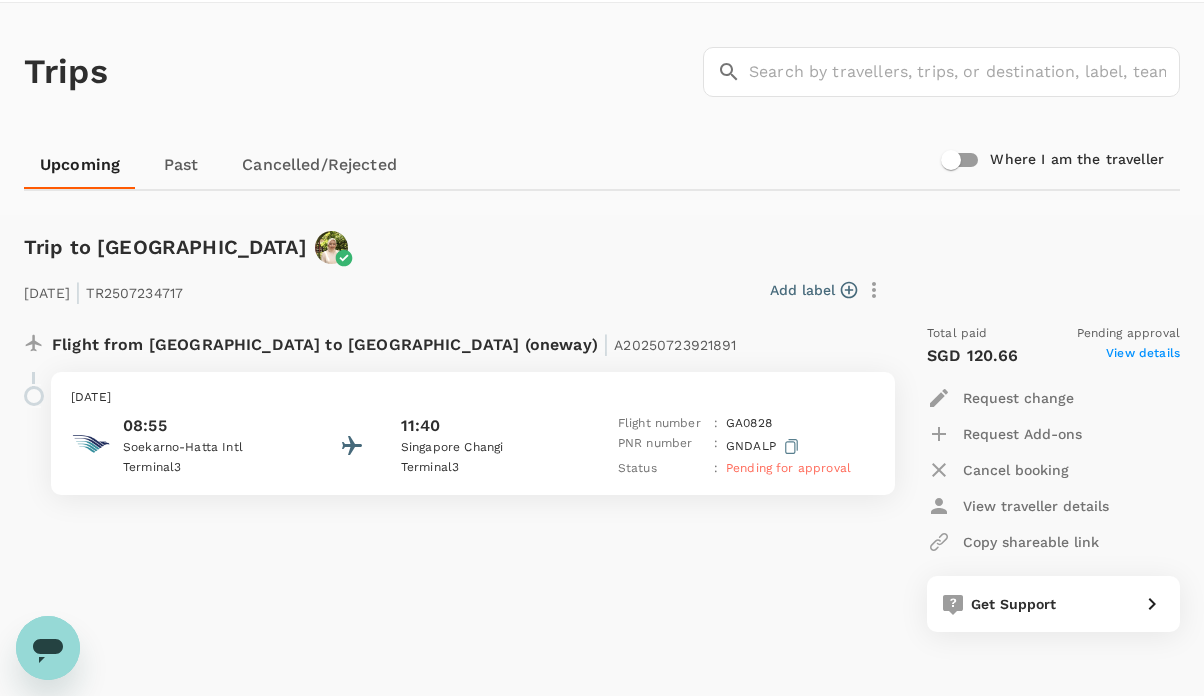 scroll, scrollTop: 69, scrollLeft: 0, axis: vertical 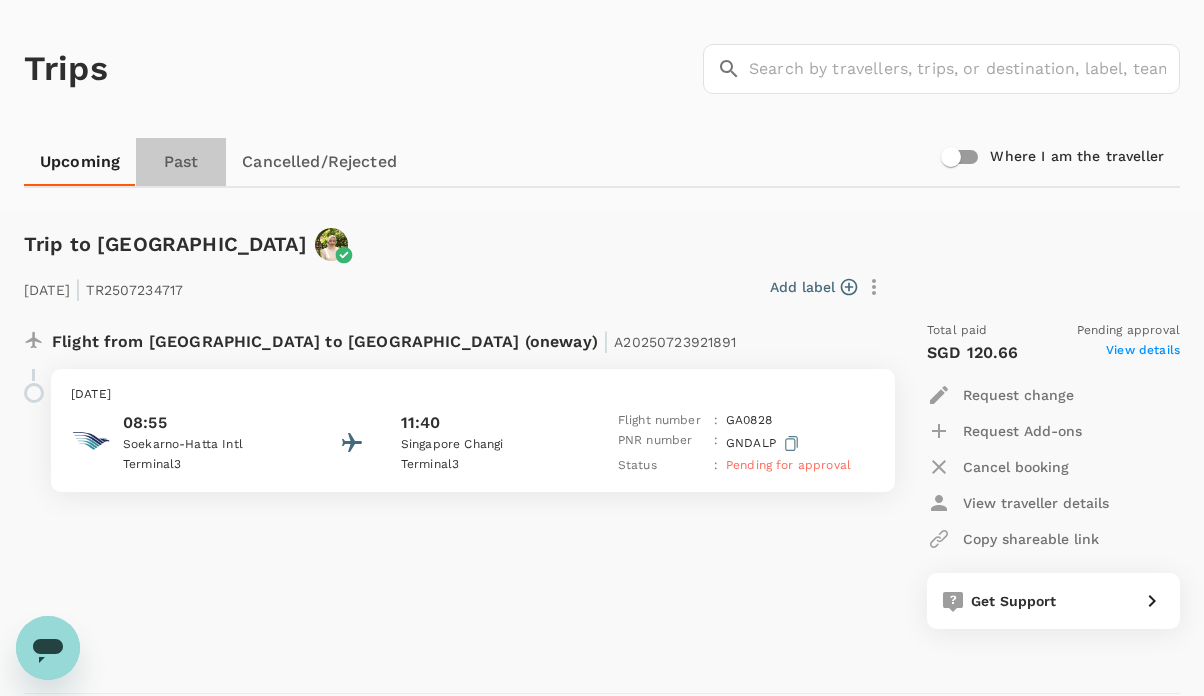 click on "Past" at bounding box center [181, 162] 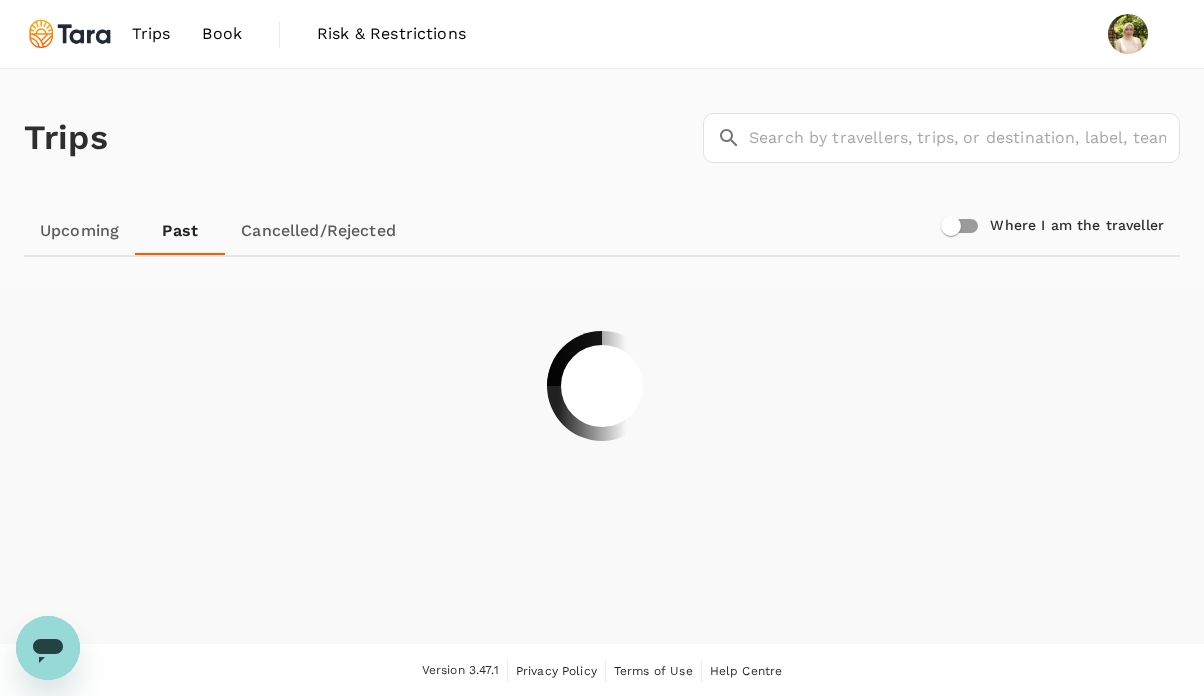 click on "Book" at bounding box center [222, 34] 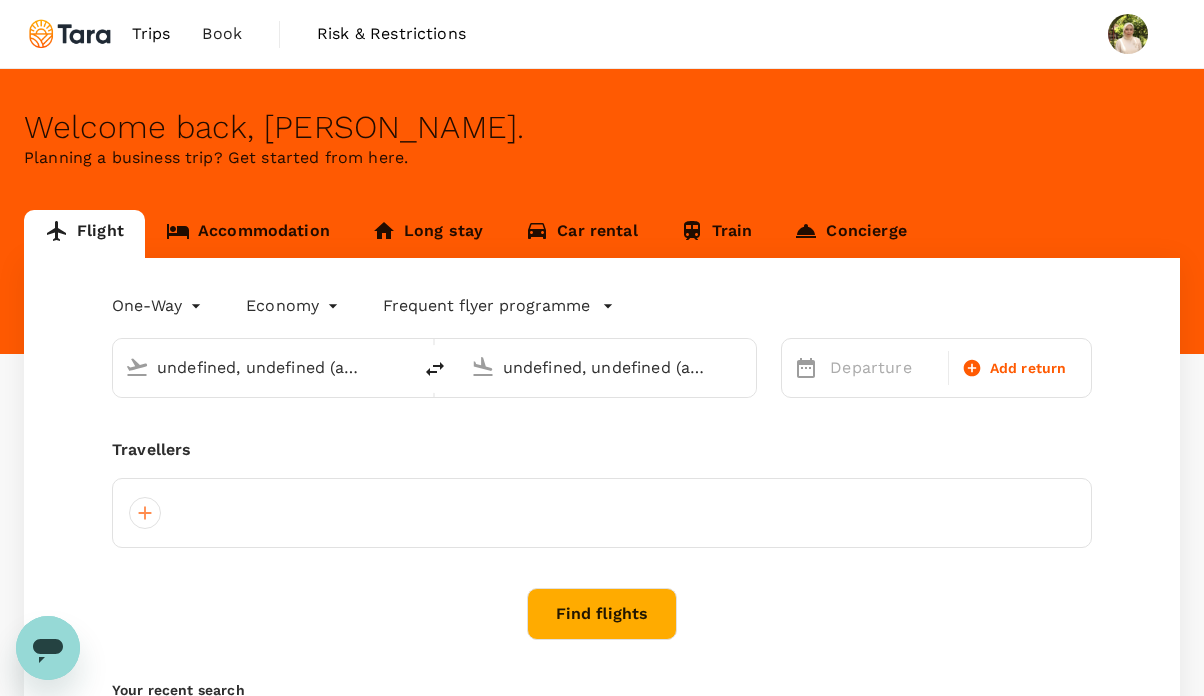 type 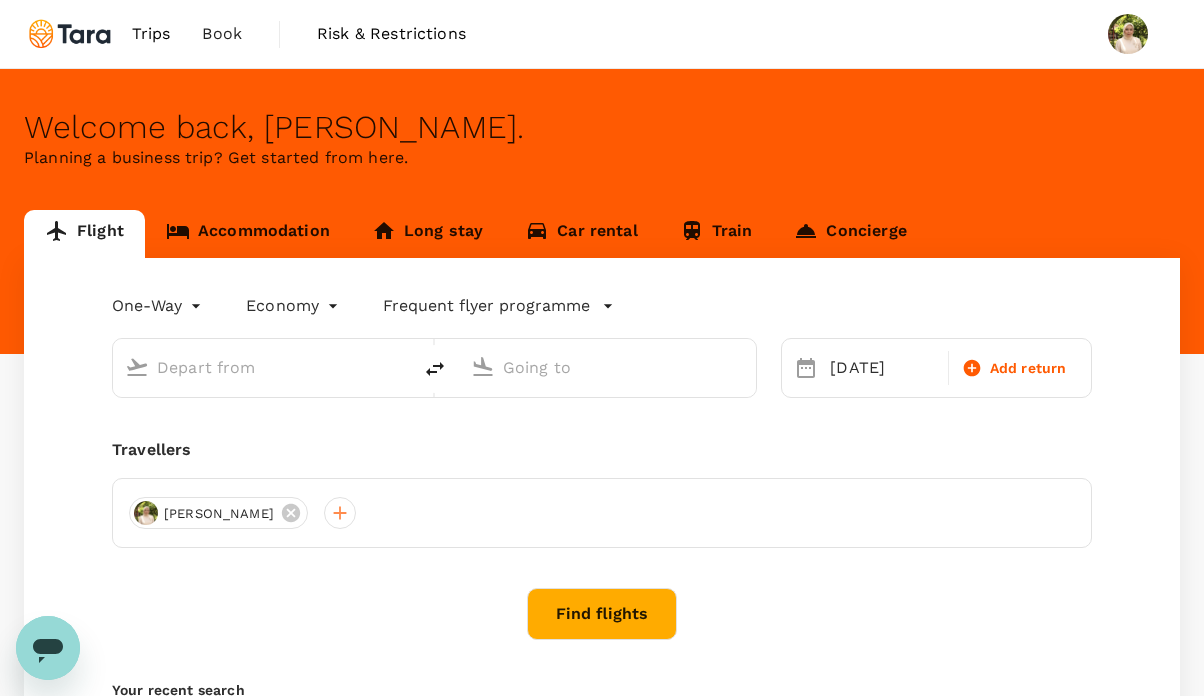type on "Soekarno-Hatta Intl (CGK)" 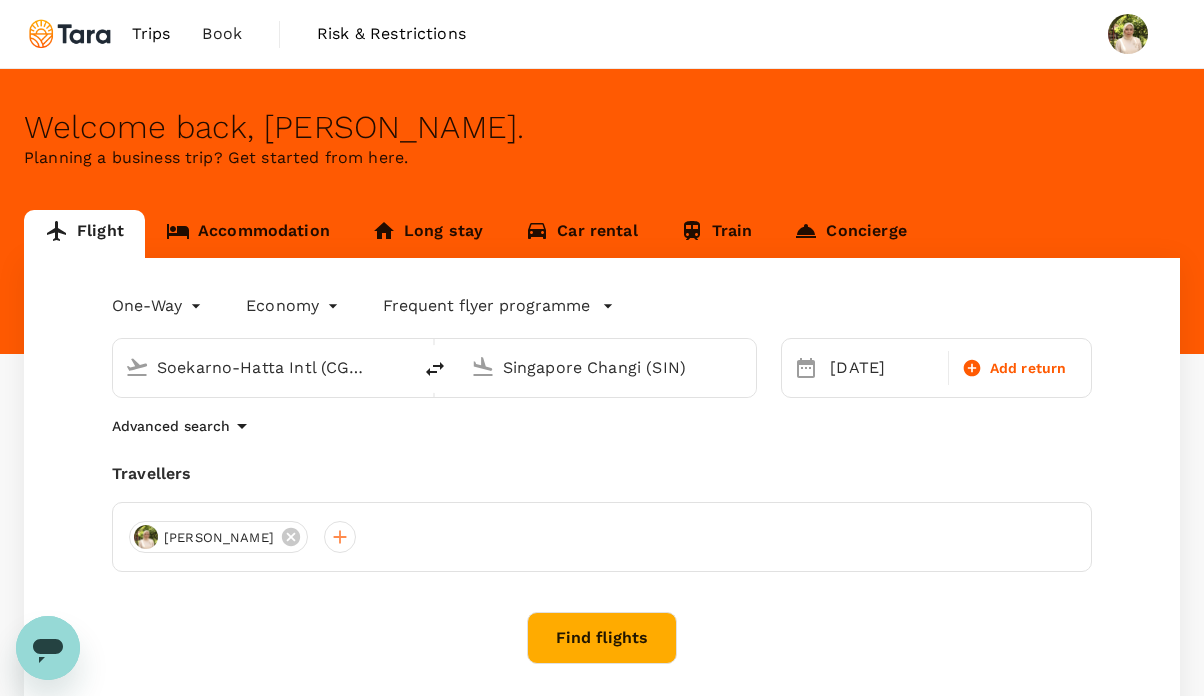 type 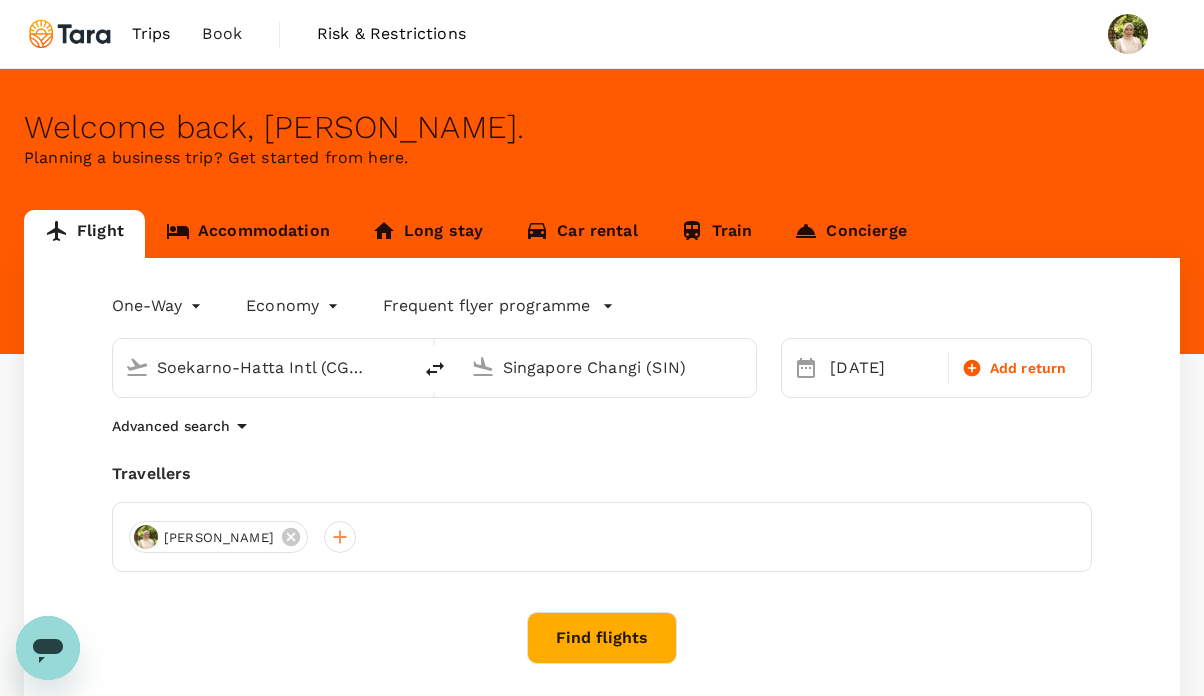type 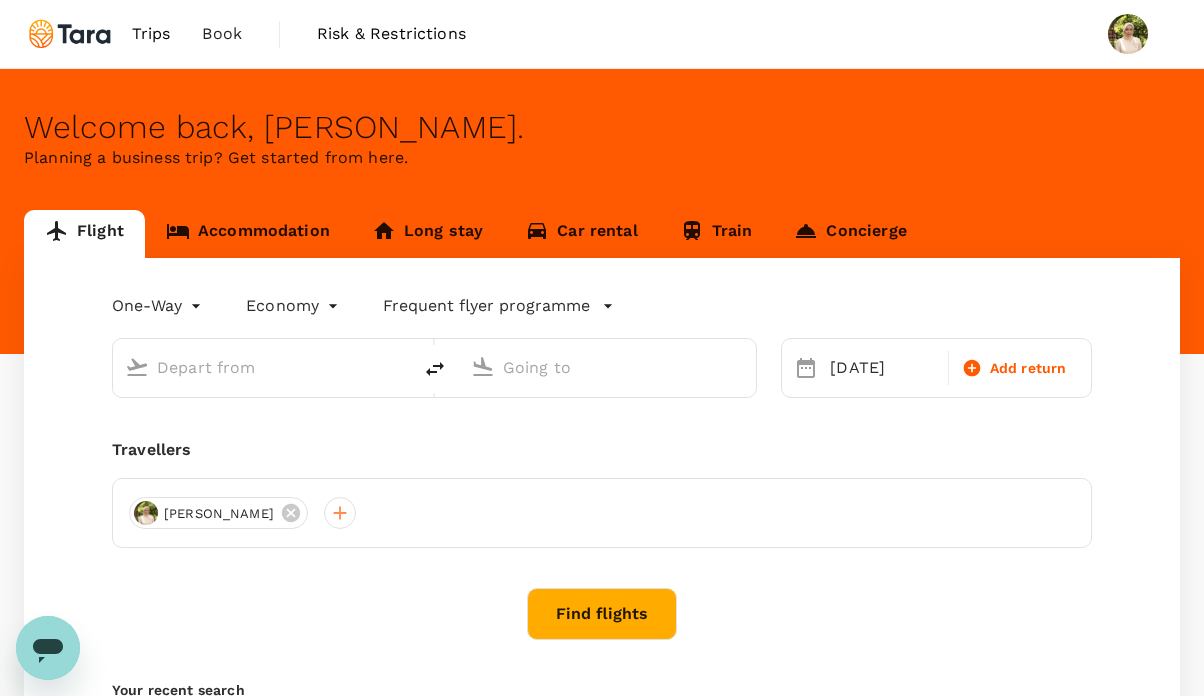 type on "Soekarno-Hatta Intl (CGK)" 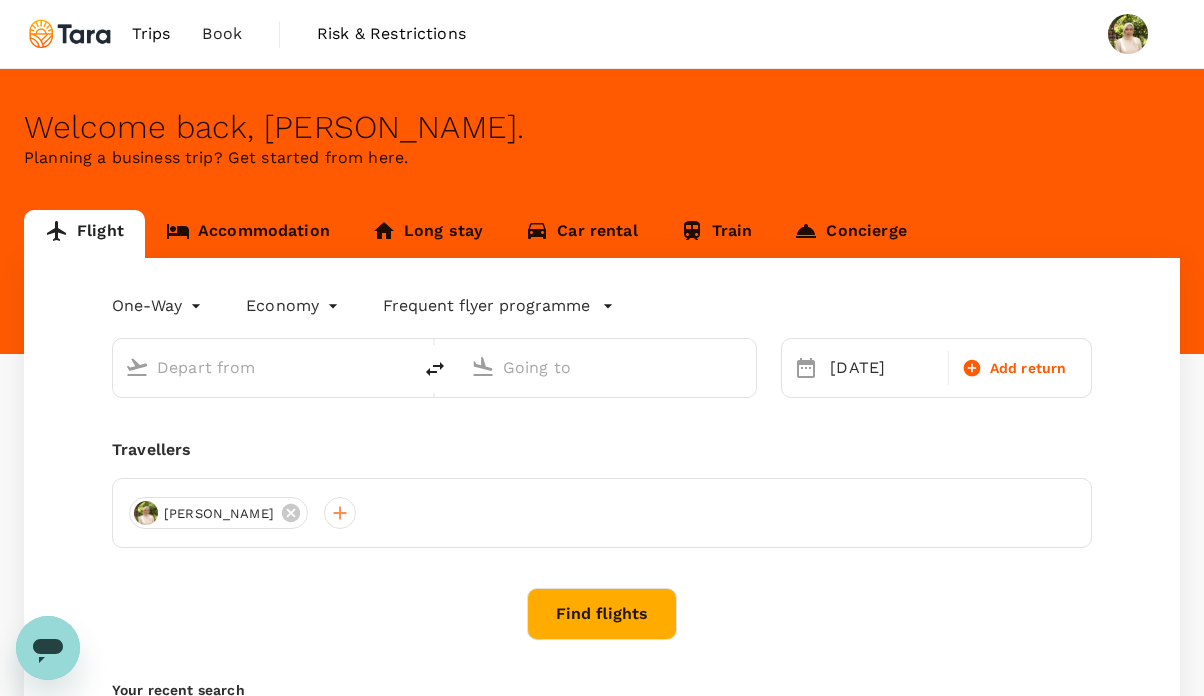 type on "Singapore Changi (SIN)" 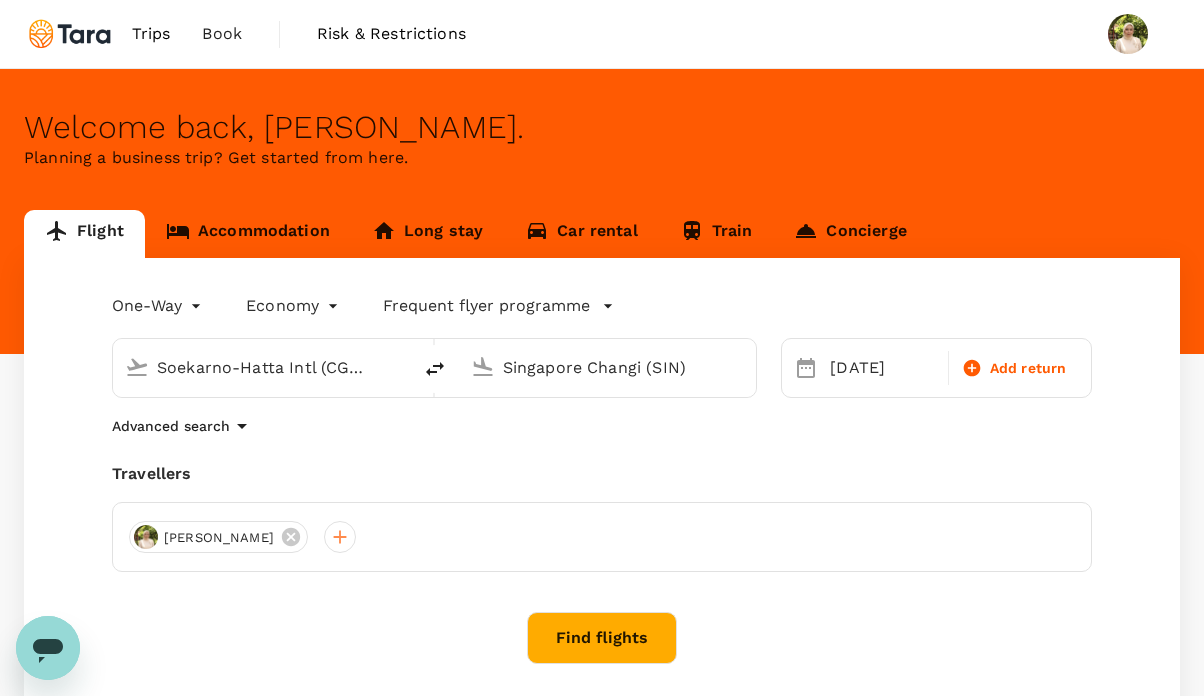 click 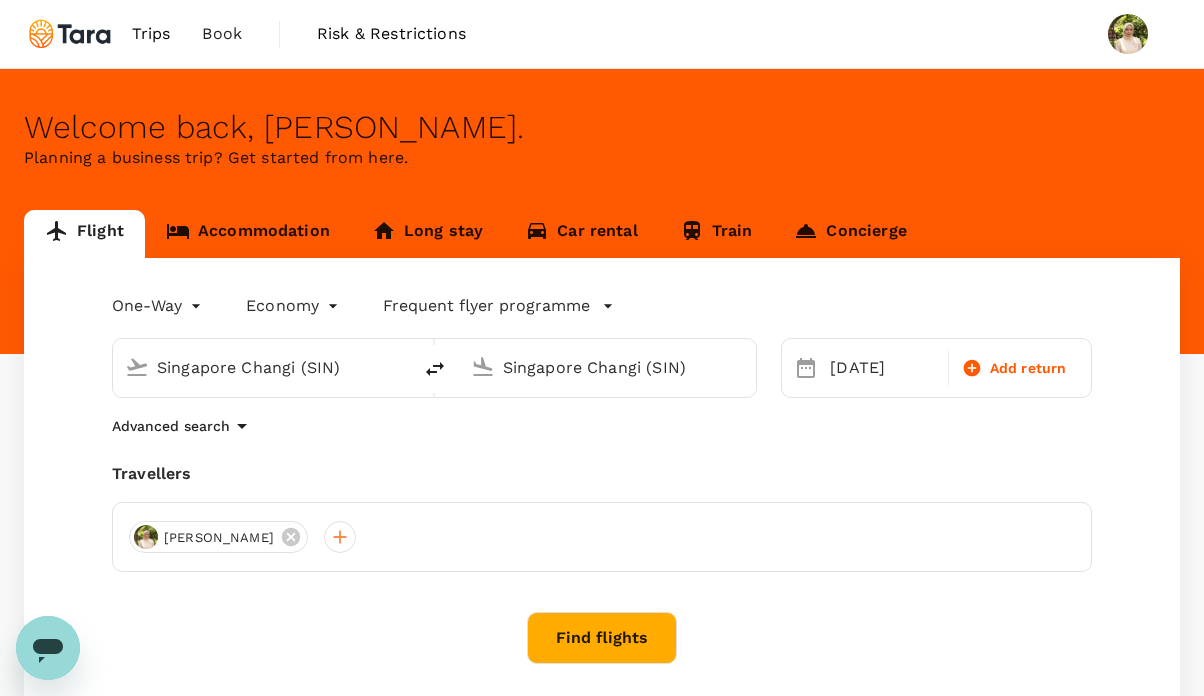 type on "Soekarno-Hatta Intl (CGK)" 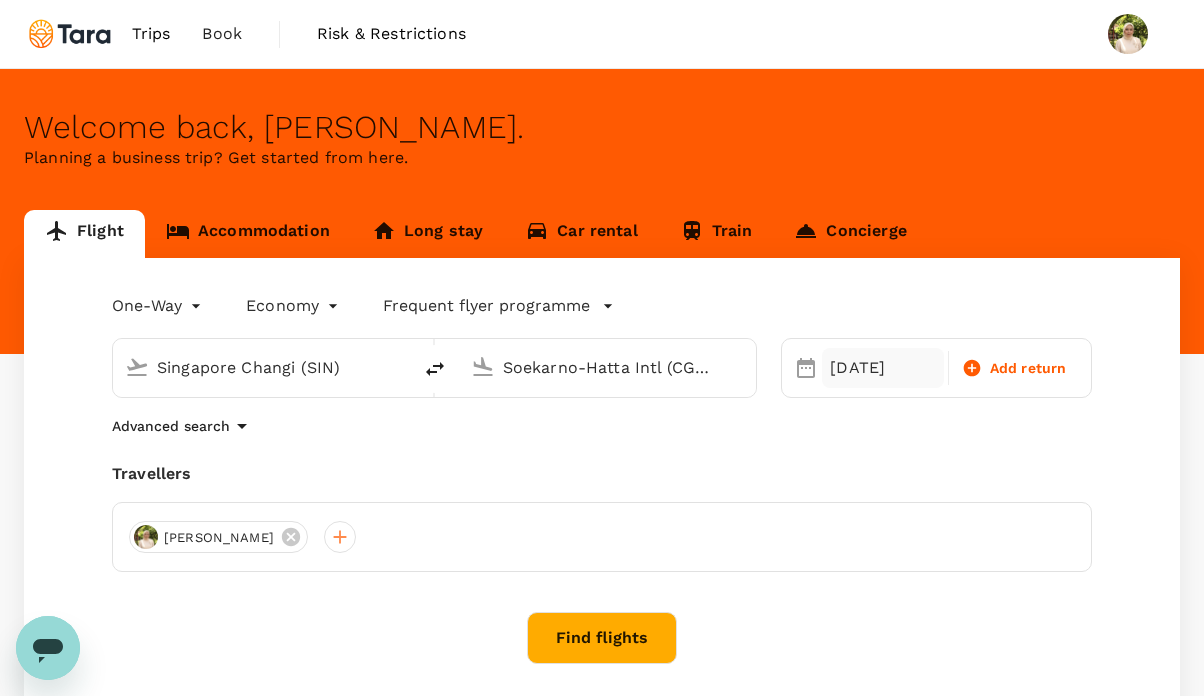 click on "22 Aug" at bounding box center [883, 368] 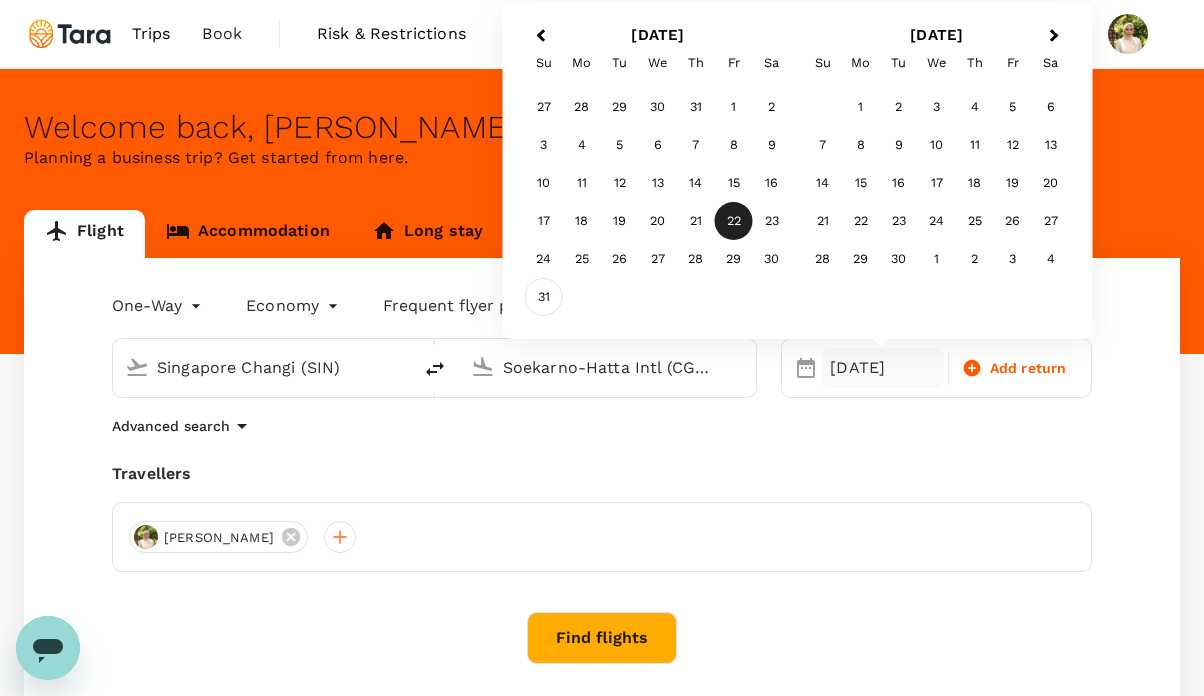 click on "31" at bounding box center (544, 297) 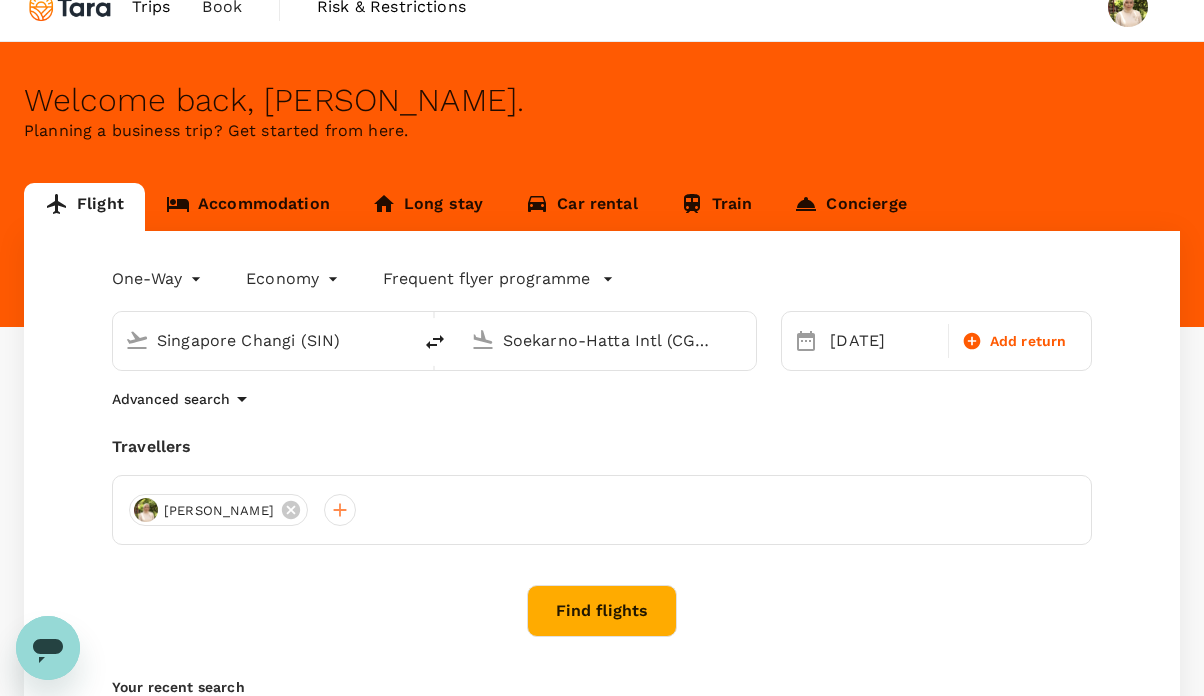scroll, scrollTop: 36, scrollLeft: 0, axis: vertical 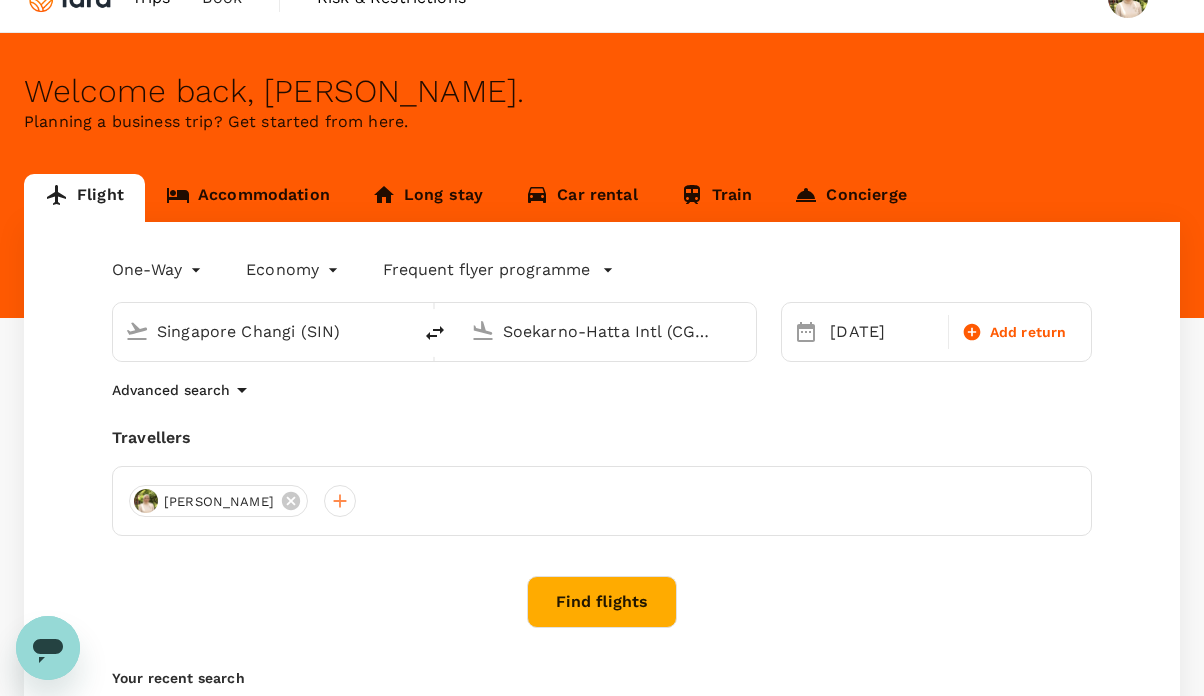 click on "Find flights" at bounding box center (602, 602) 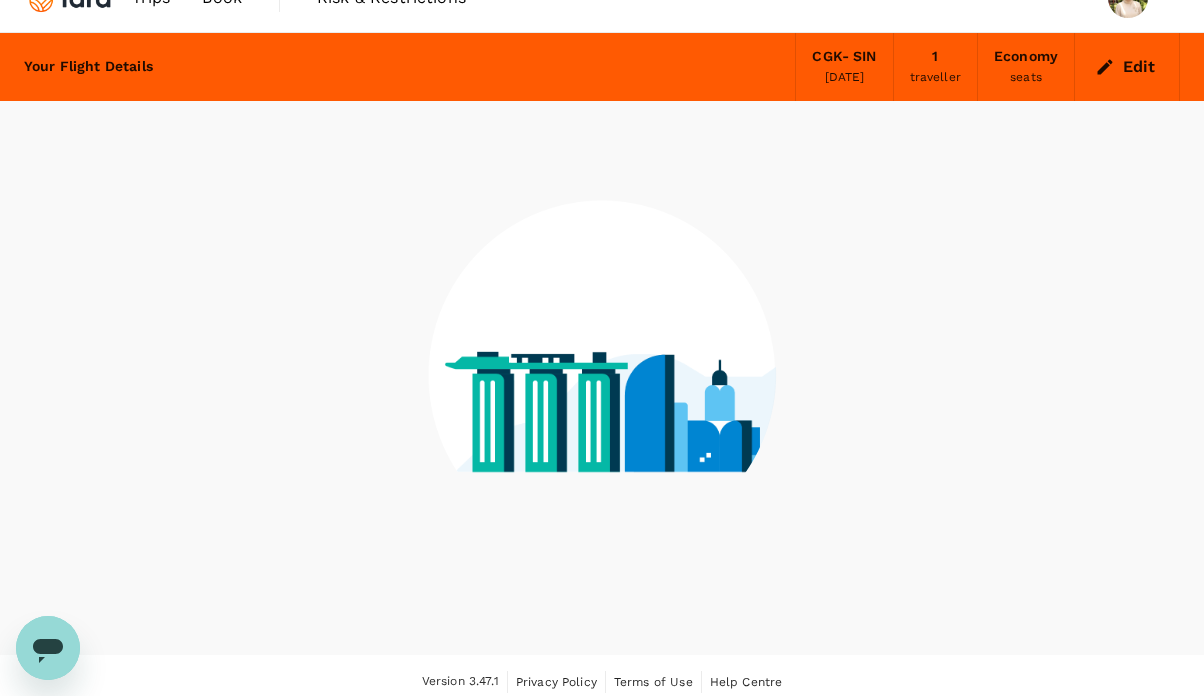 scroll, scrollTop: 0, scrollLeft: 0, axis: both 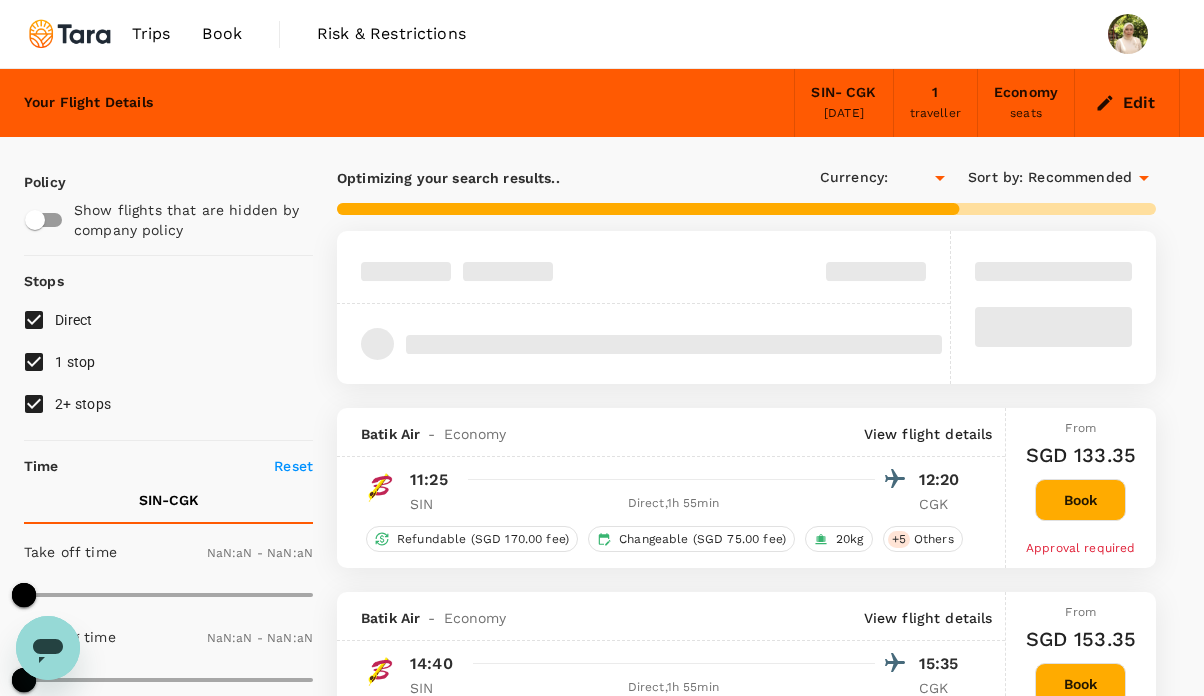type on "SGD" 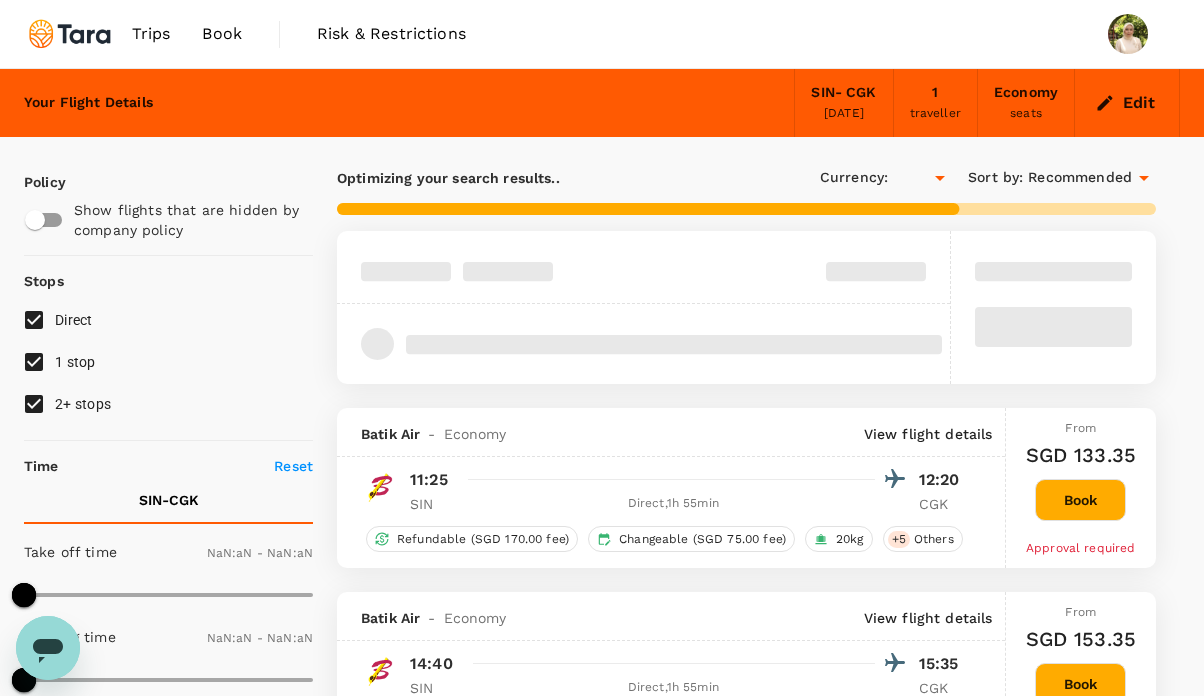 type on "1440" 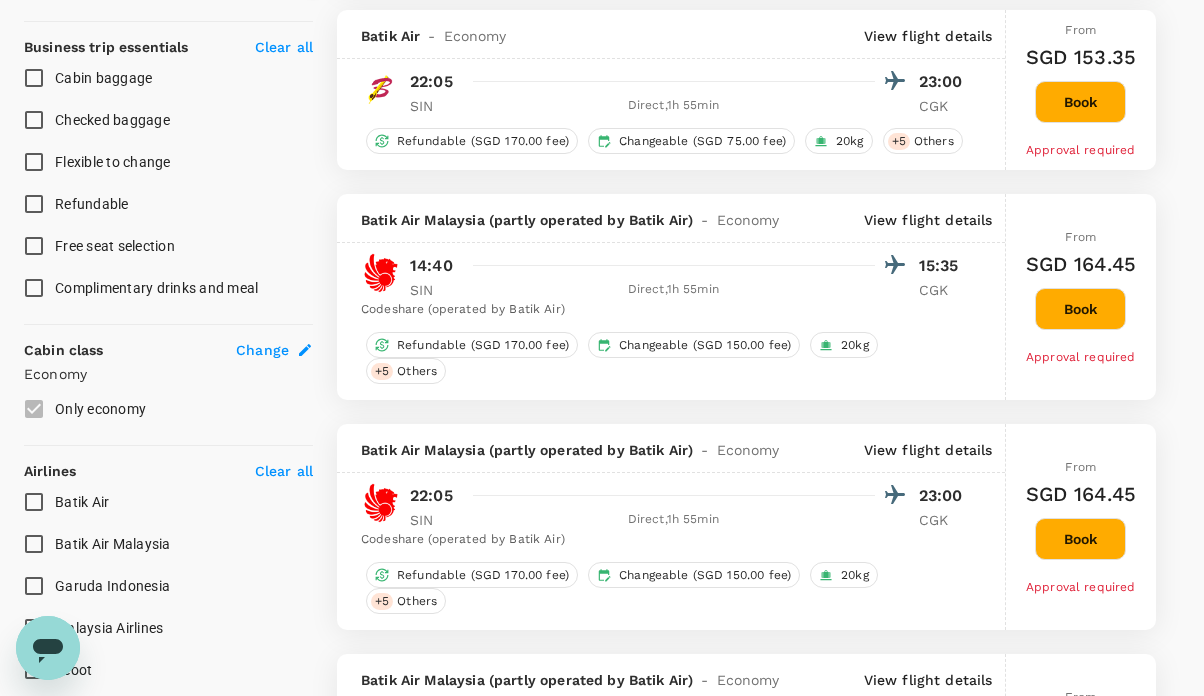 type on "1790" 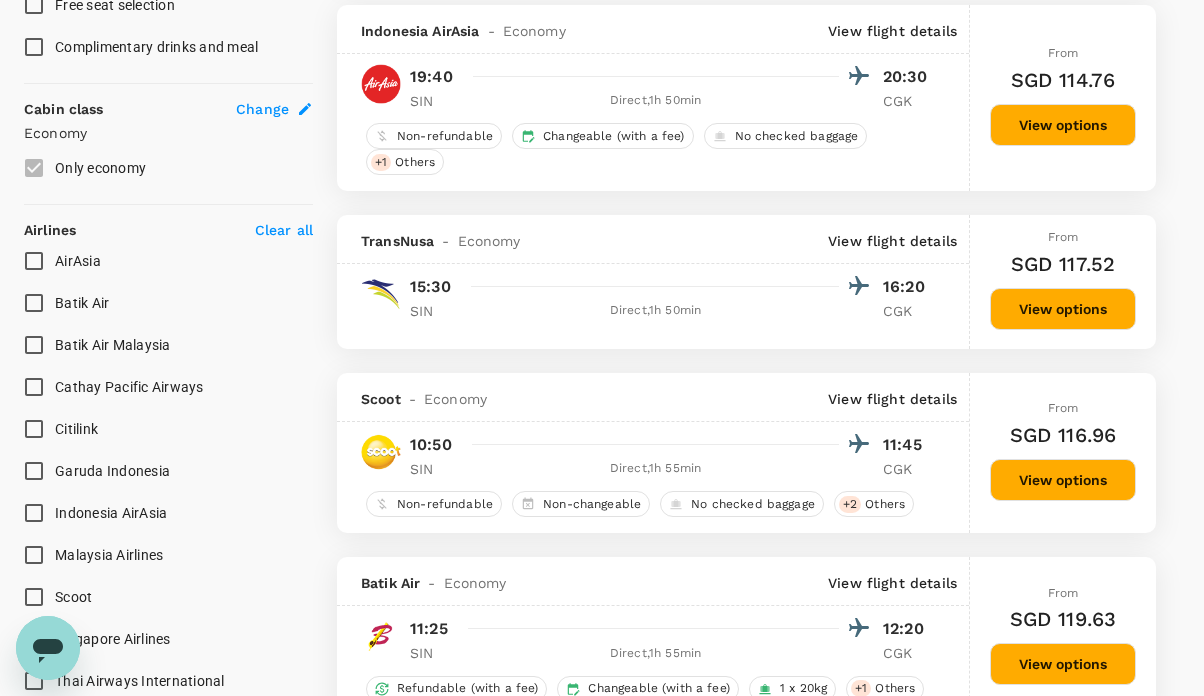 scroll, scrollTop: 1080, scrollLeft: 0, axis: vertical 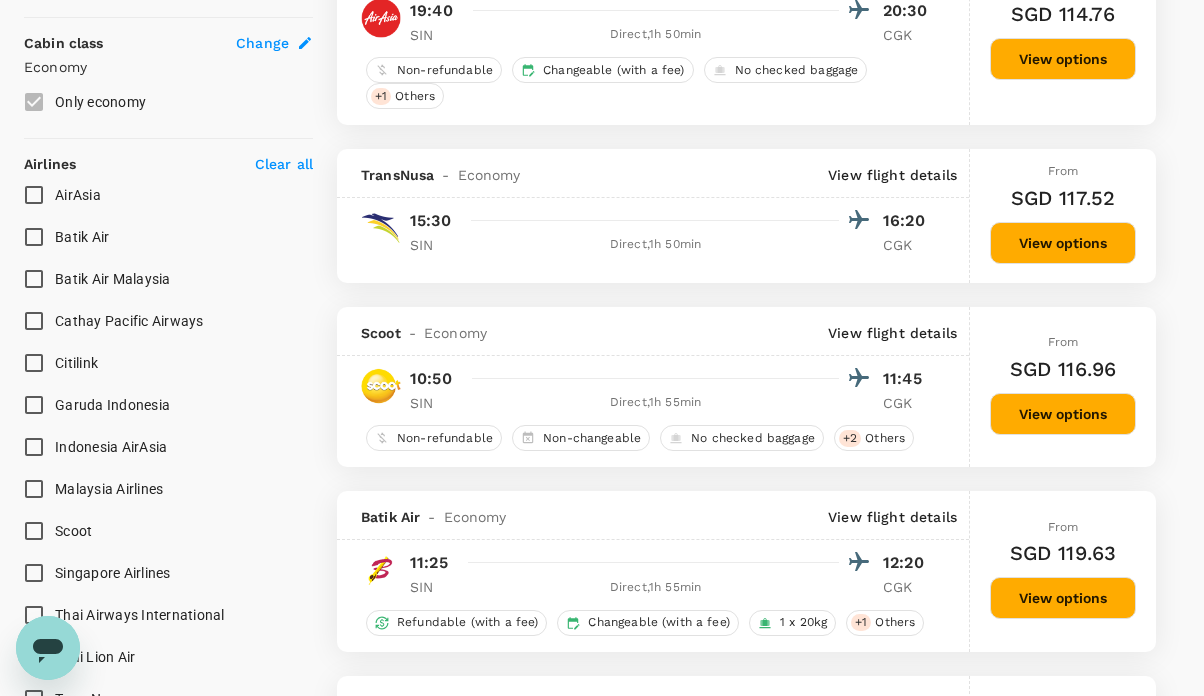 click on "View options" at bounding box center (1063, 243) 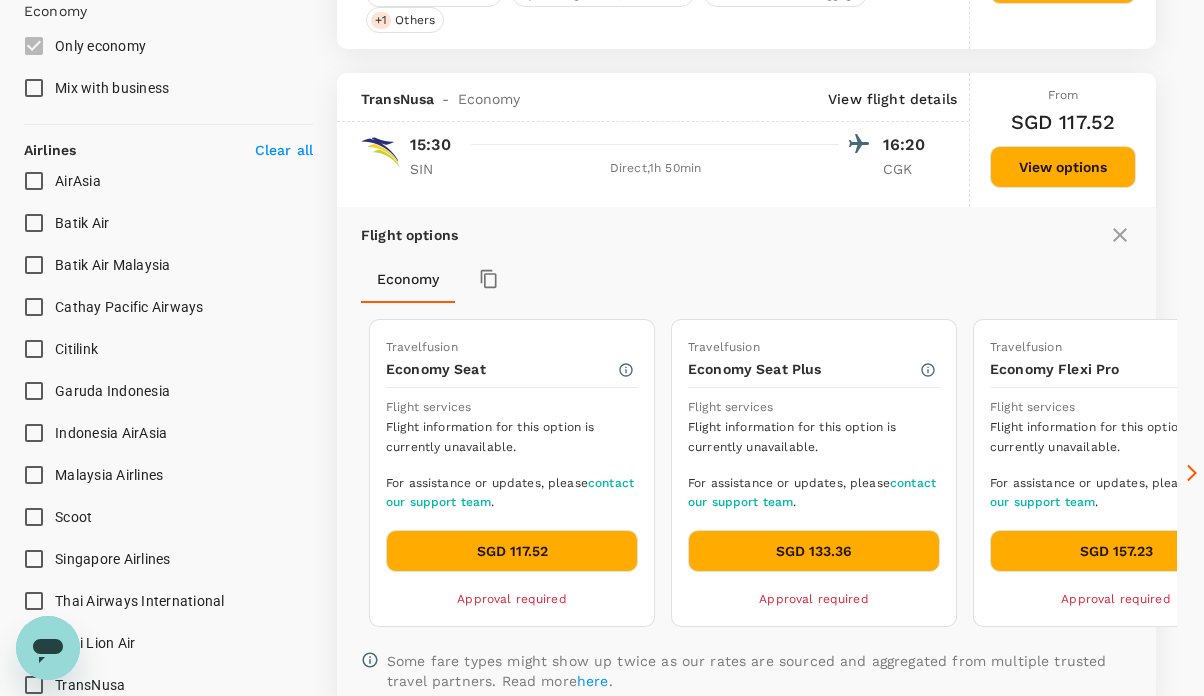 scroll, scrollTop: 1135, scrollLeft: 0, axis: vertical 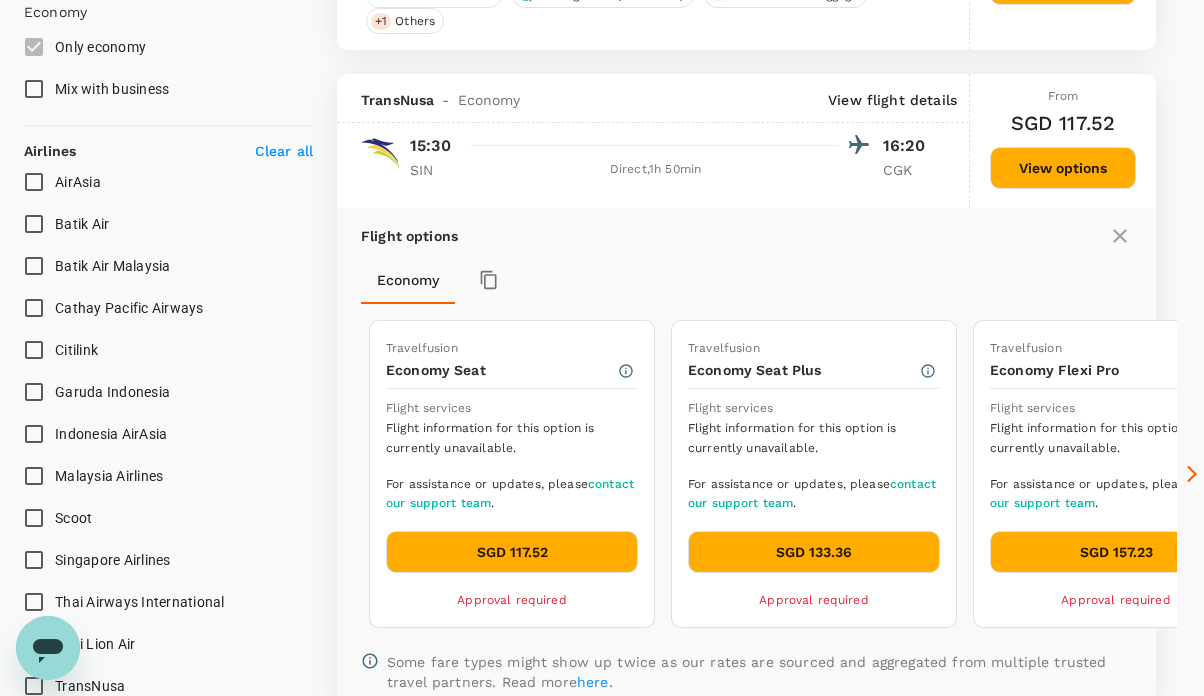 click 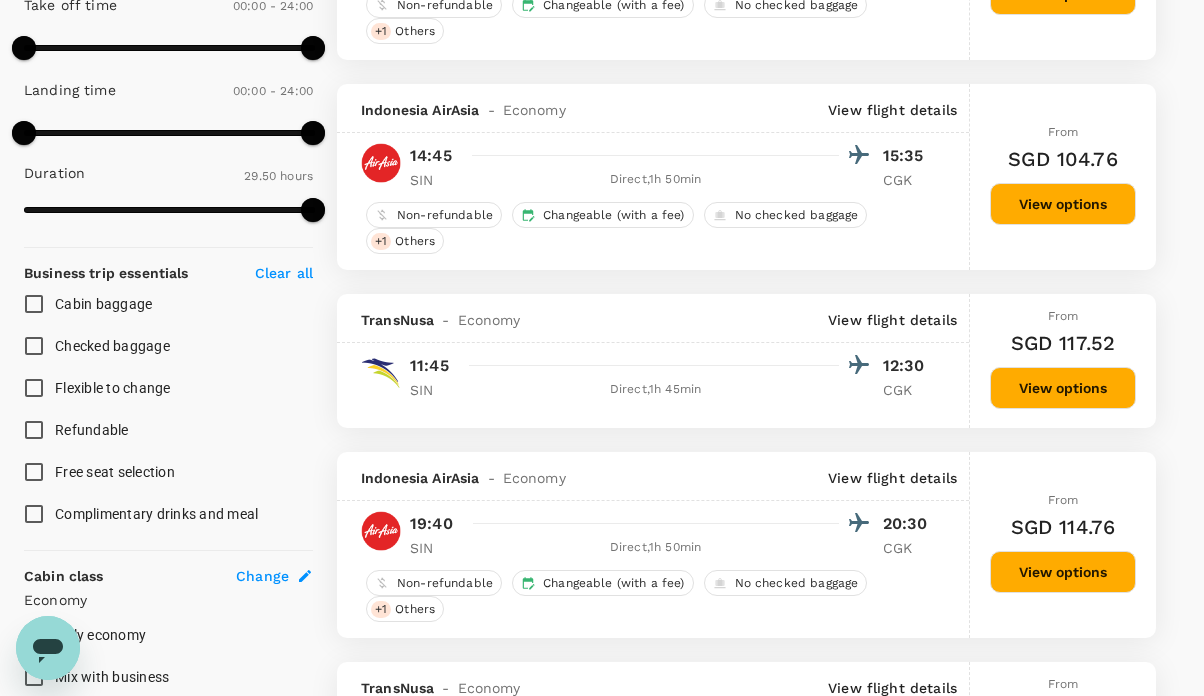 scroll, scrollTop: 548, scrollLeft: 0, axis: vertical 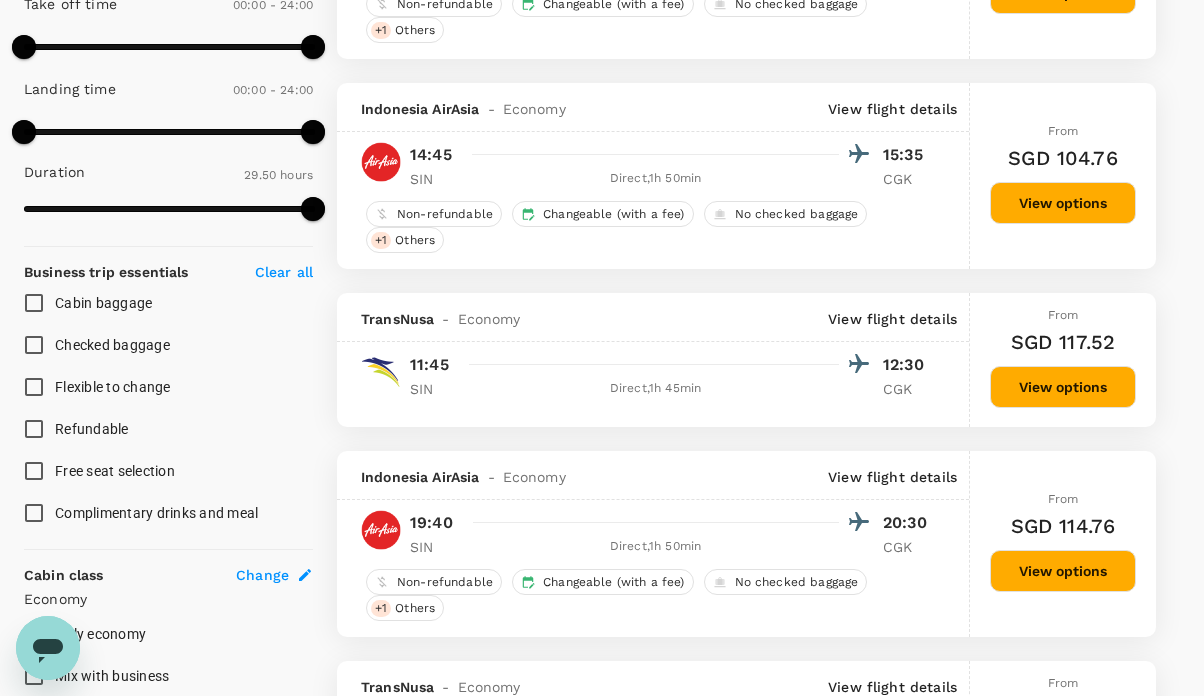 click on "11:45 12:30 SIN Direct ,  1h 45min CGK" at bounding box center [665, 374] 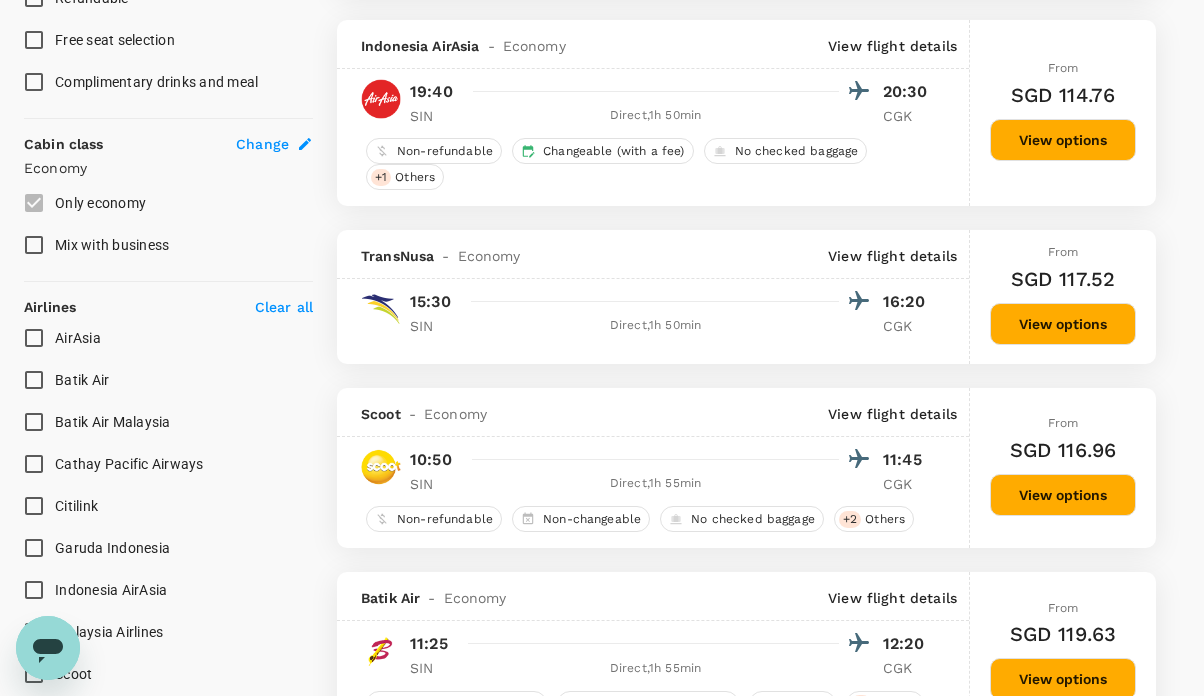 scroll, scrollTop: 986, scrollLeft: 0, axis: vertical 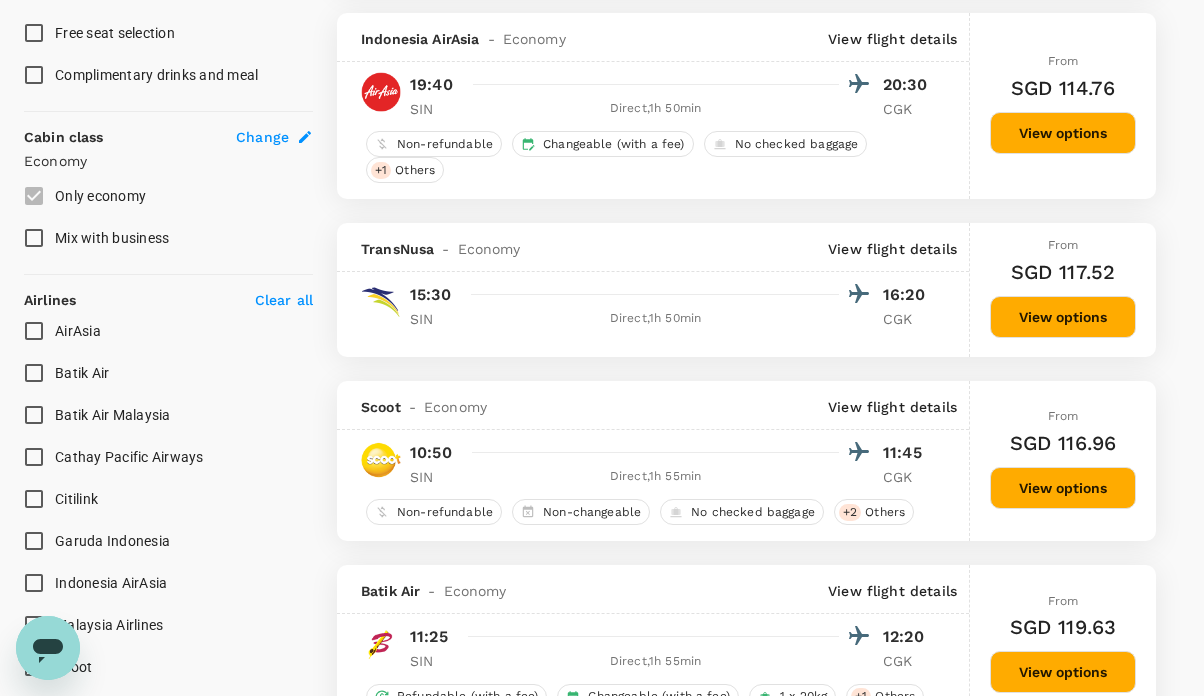 click on "View options" at bounding box center (1063, 317) 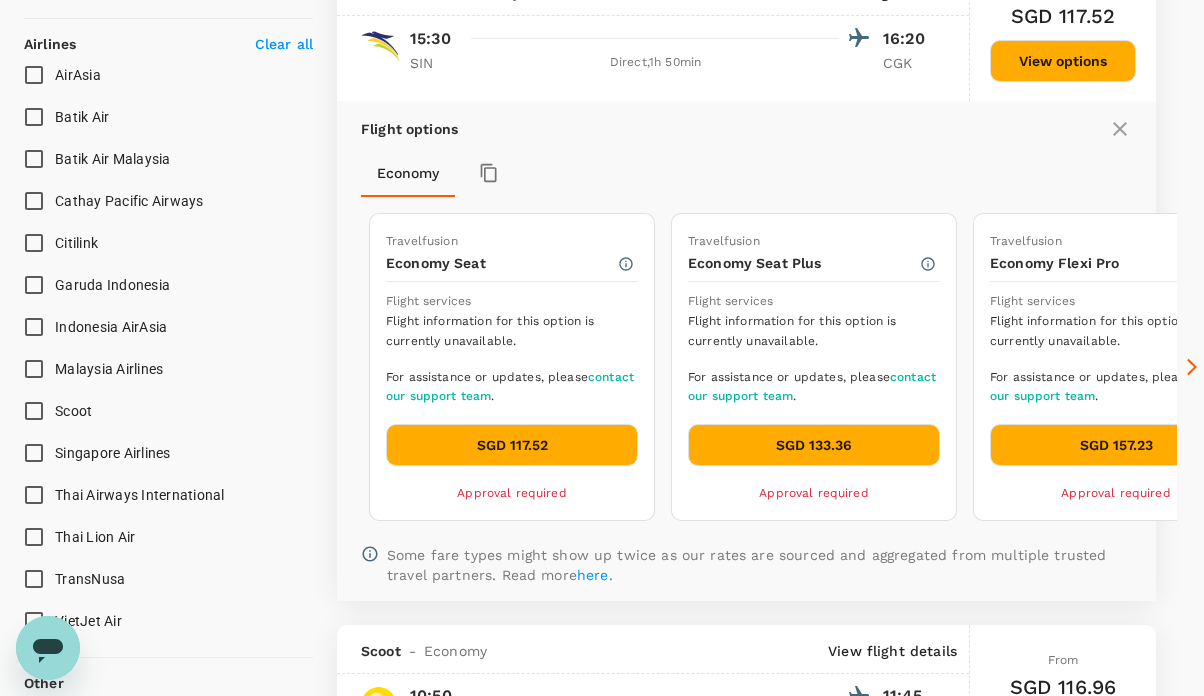 scroll, scrollTop: 1245, scrollLeft: 0, axis: vertical 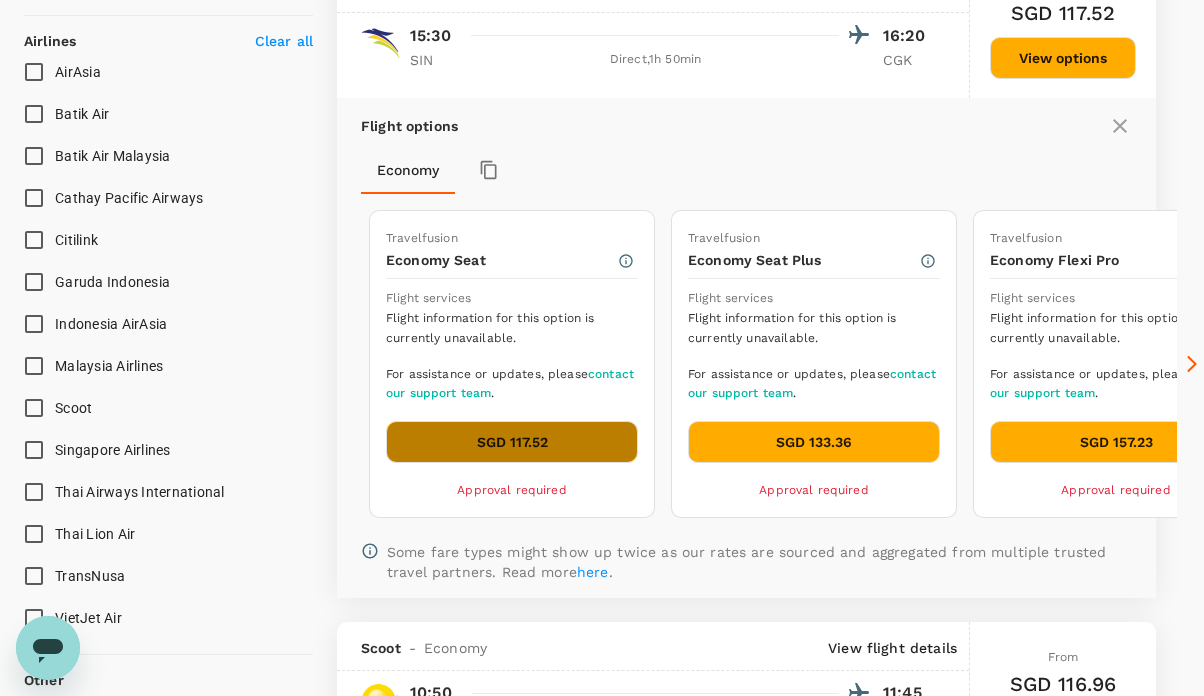 click on "SGD 117.52" at bounding box center (512, 442) 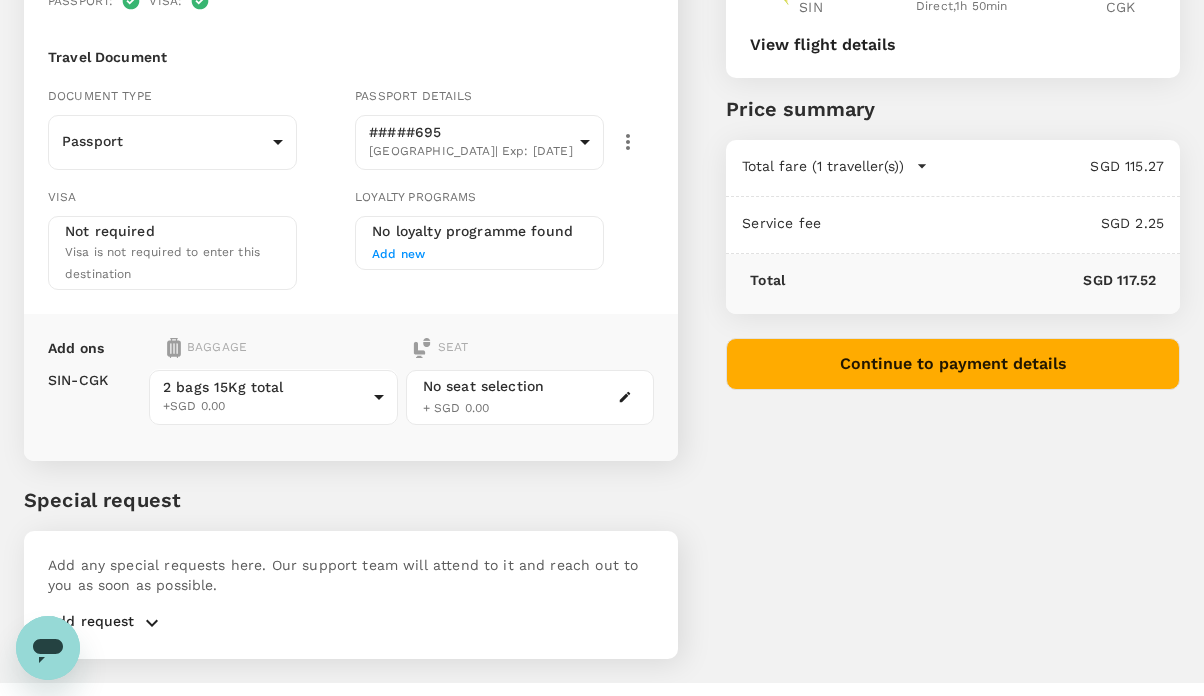scroll, scrollTop: 249, scrollLeft: 0, axis: vertical 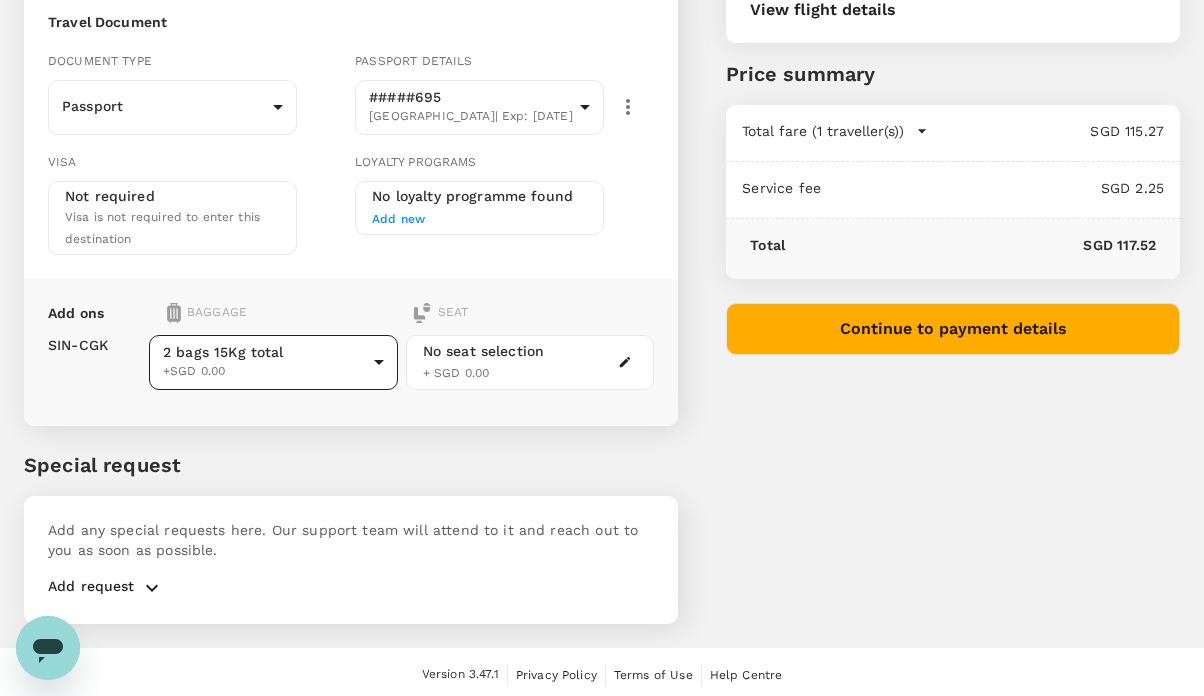 click on "Back to flight results Flight review Traveller(s) Traveller   1 : Sri Ajeng   Larasati Your travel documents are complete Passport : Visa : Travel Document Document type Passport Passport ​ Passport details #####695 Indonesia  | Exp:   05 Sep 2034 46d9616e-578f-46c4-96ca-905c7a0c6a19 ​ Visa Not required Visa is not required to enter this destination Loyalty programs No loyalty programme found Add new Add ons Baggage Seat SIN  -  CGK 2 bags 15Kg total +SGD 0.00 1 - 0 ​ No seat selection + SGD 0.00 Special request Add any special requests here. Our support team will attend to it and reach out to you as soon as possible. Add request You've selected Sunday, 31 Aug 2025 15:30 16:20 SIN Direct ,  1h 50min CGK View flight details Price summary Total fare (1 traveller(s)) SGD 115.27 Air fare SGD 115.27 Baggage fee SGD 0.00 Seat fee SGD 0.00 Service fee SGD 2.25 Total SGD 117.52 Continue to payment details Version 3.47.1 Privacy Policy Terms of Use Help Centre View details Edit Add new" at bounding box center (602, 226) 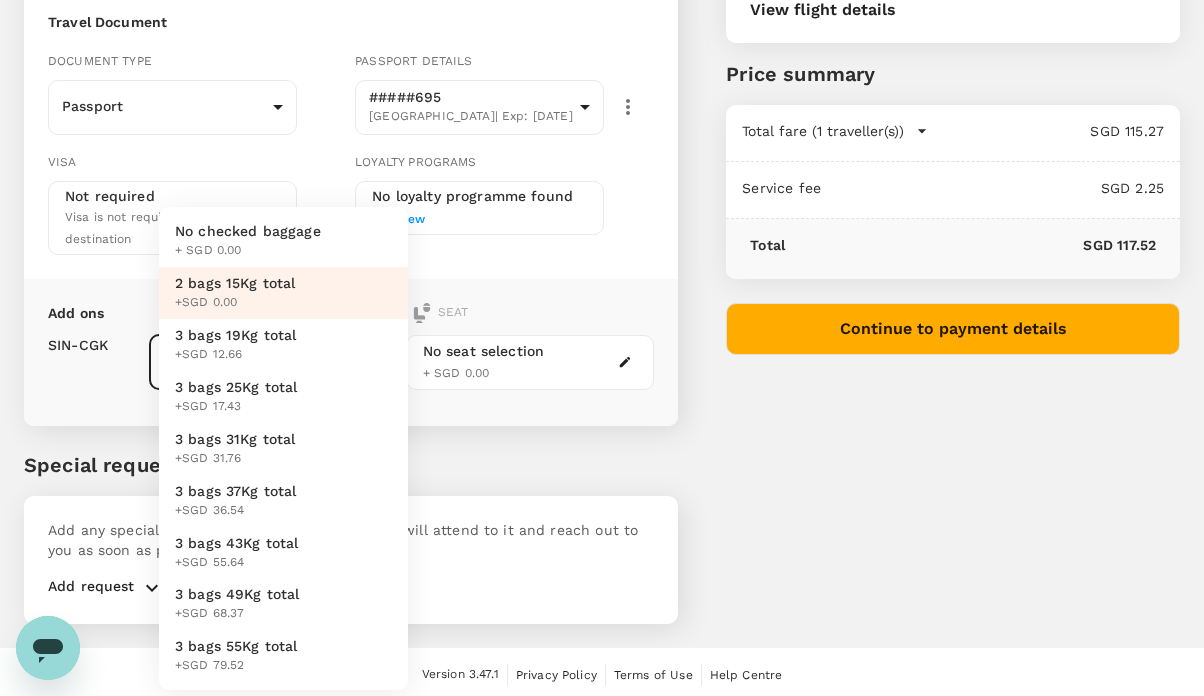click at bounding box center (602, 348) 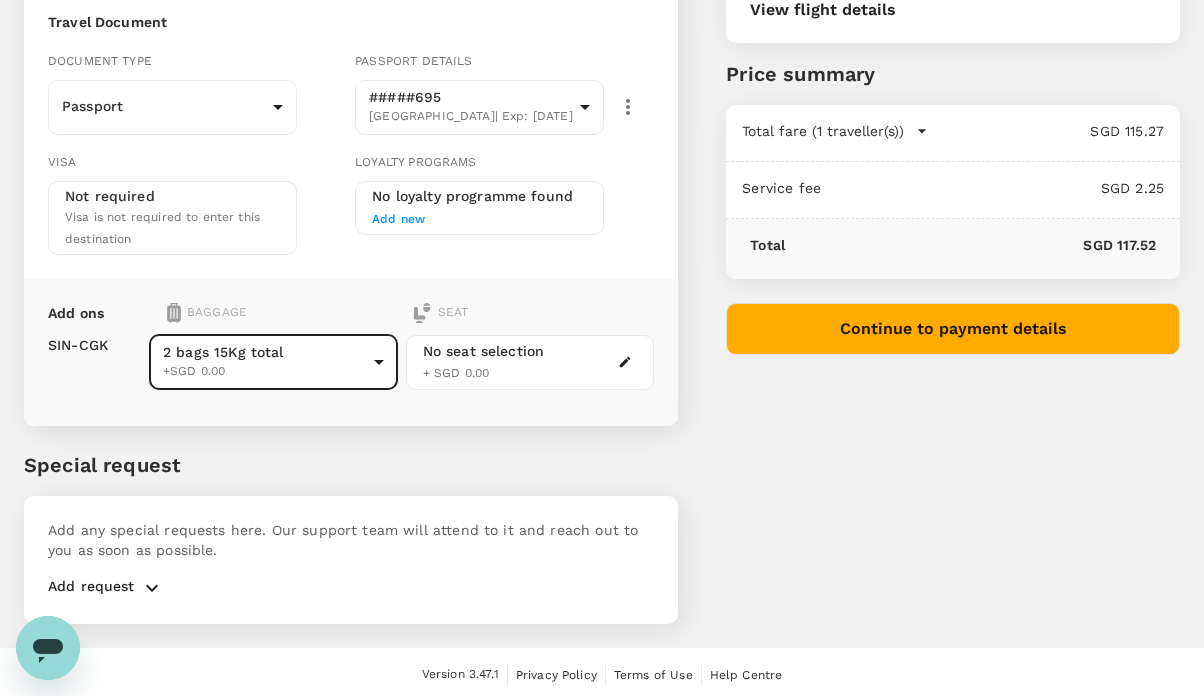 click on "Continue to payment details" at bounding box center (953, 329) 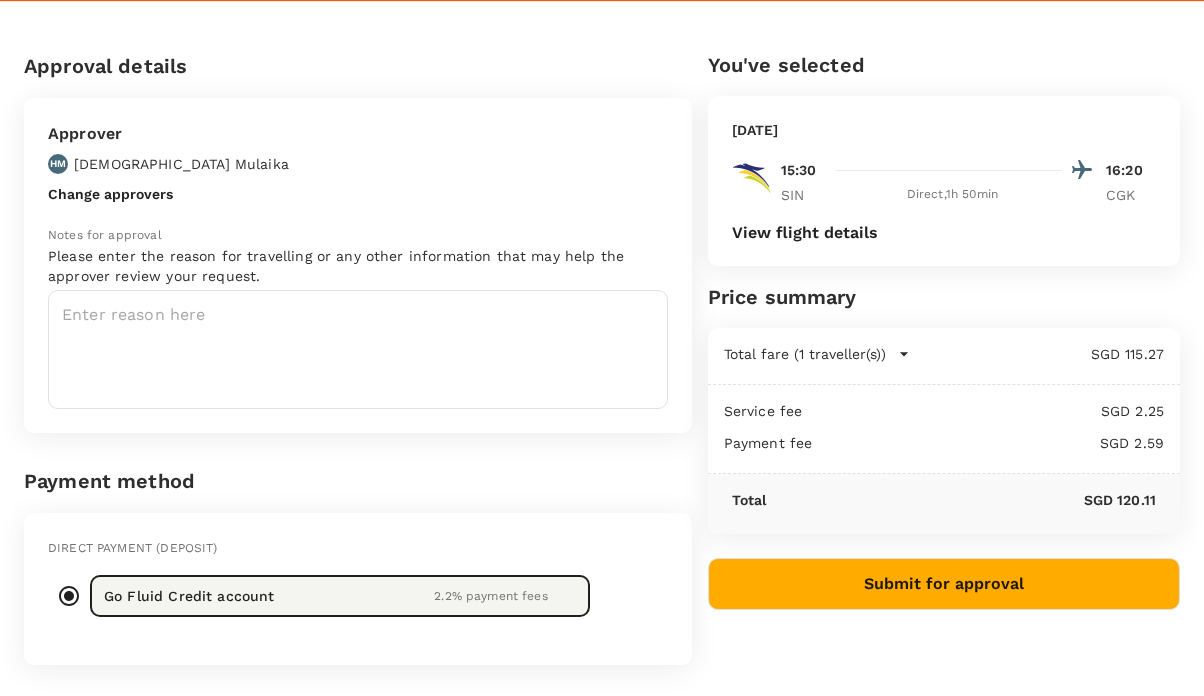 scroll, scrollTop: 40, scrollLeft: 0, axis: vertical 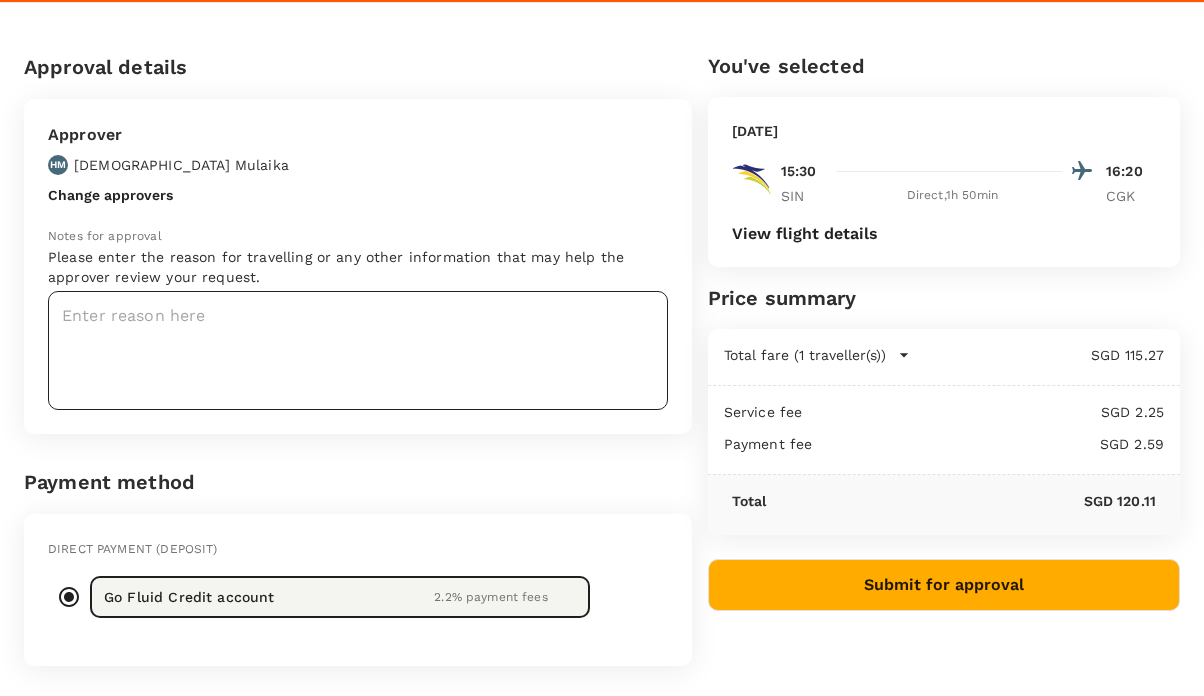 click at bounding box center [358, 350] 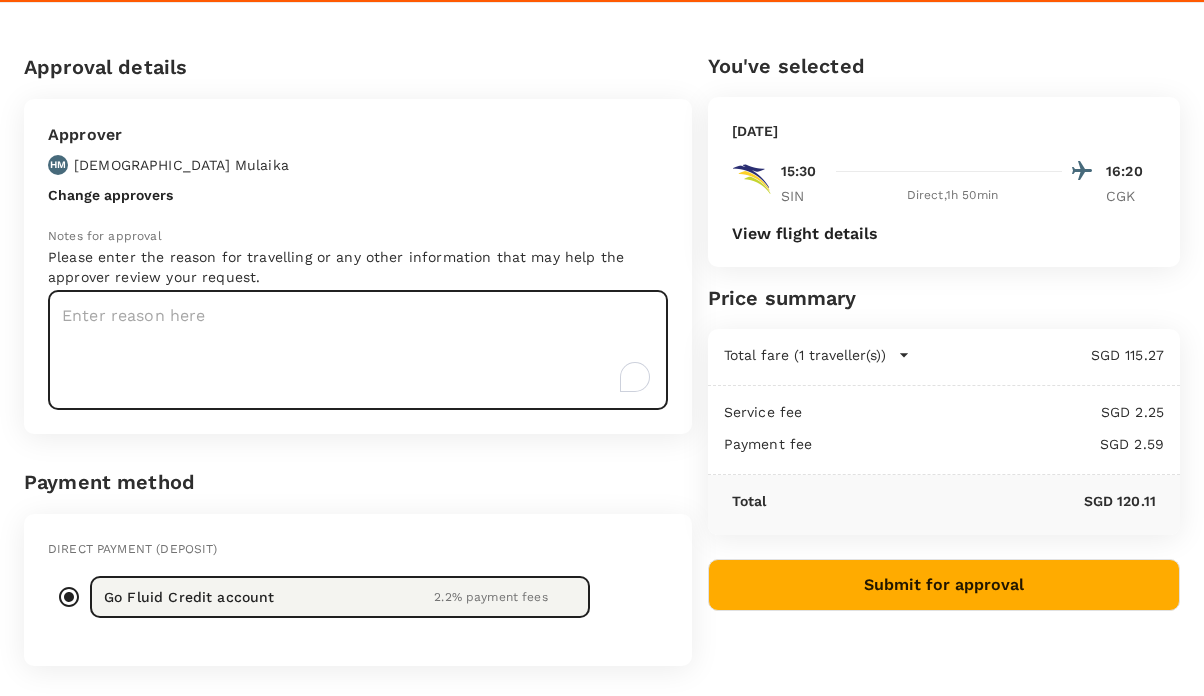 paste on "return ticket from the Tara Retreat, extended" 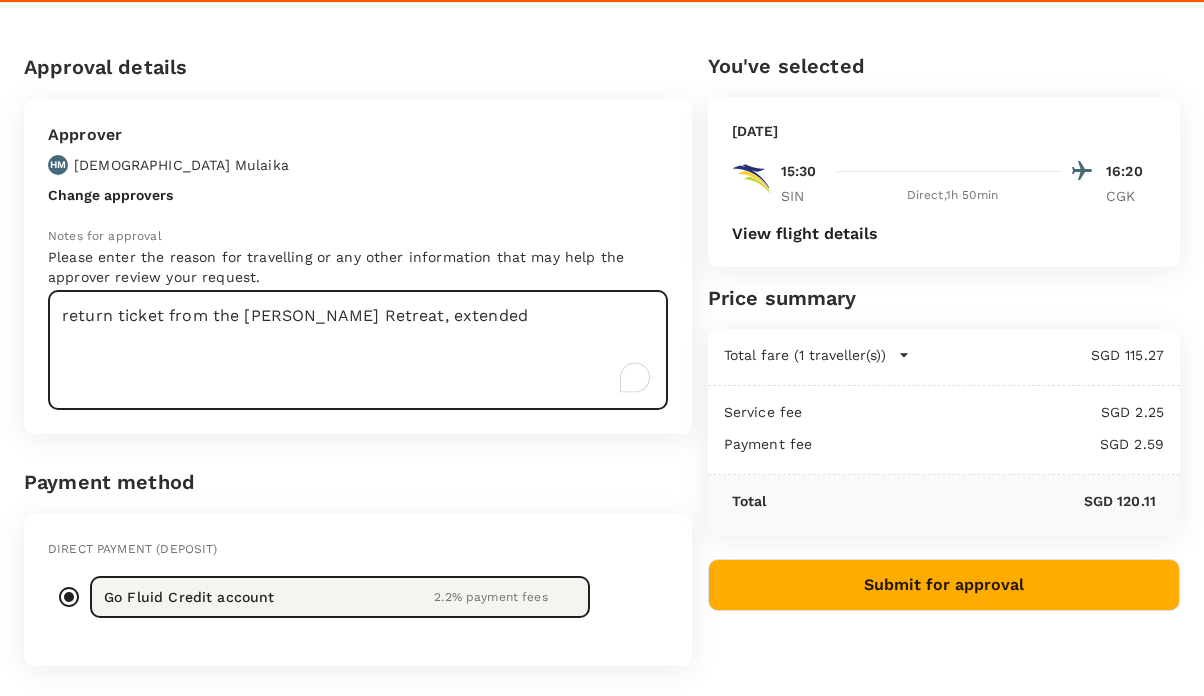 click on "return ticket from the Tara Retreat, extended" at bounding box center (358, 350) 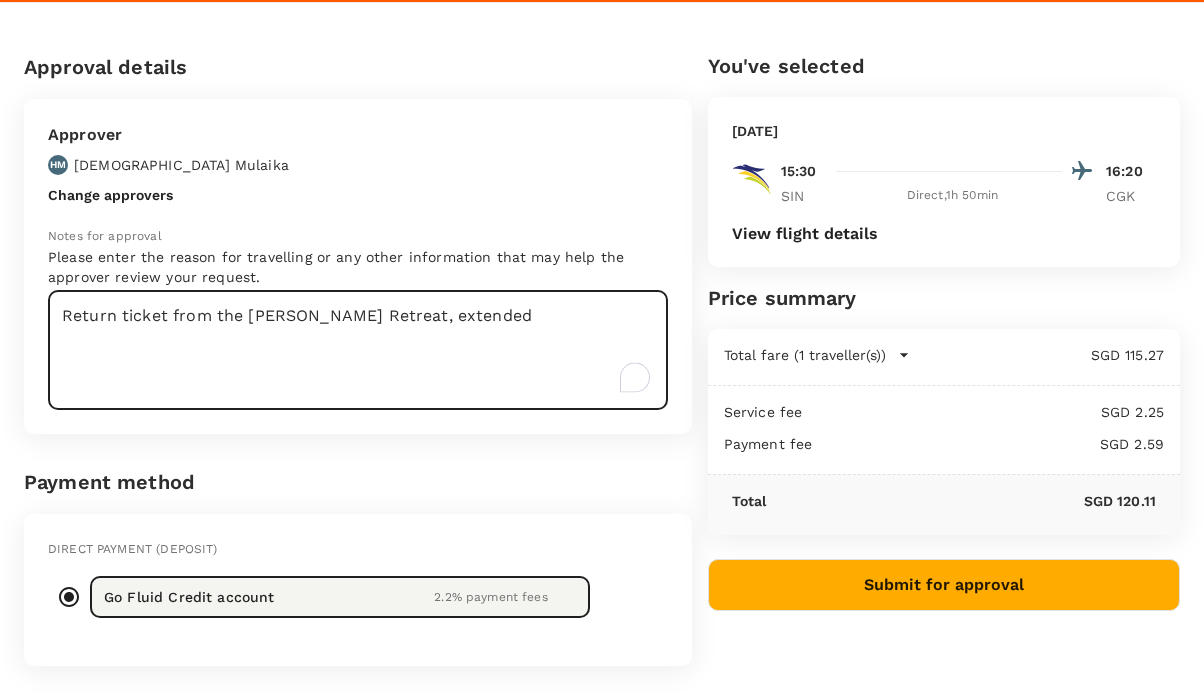 drag, startPoint x: 428, startPoint y: 317, endPoint x: 347, endPoint y: 316, distance: 81.00617 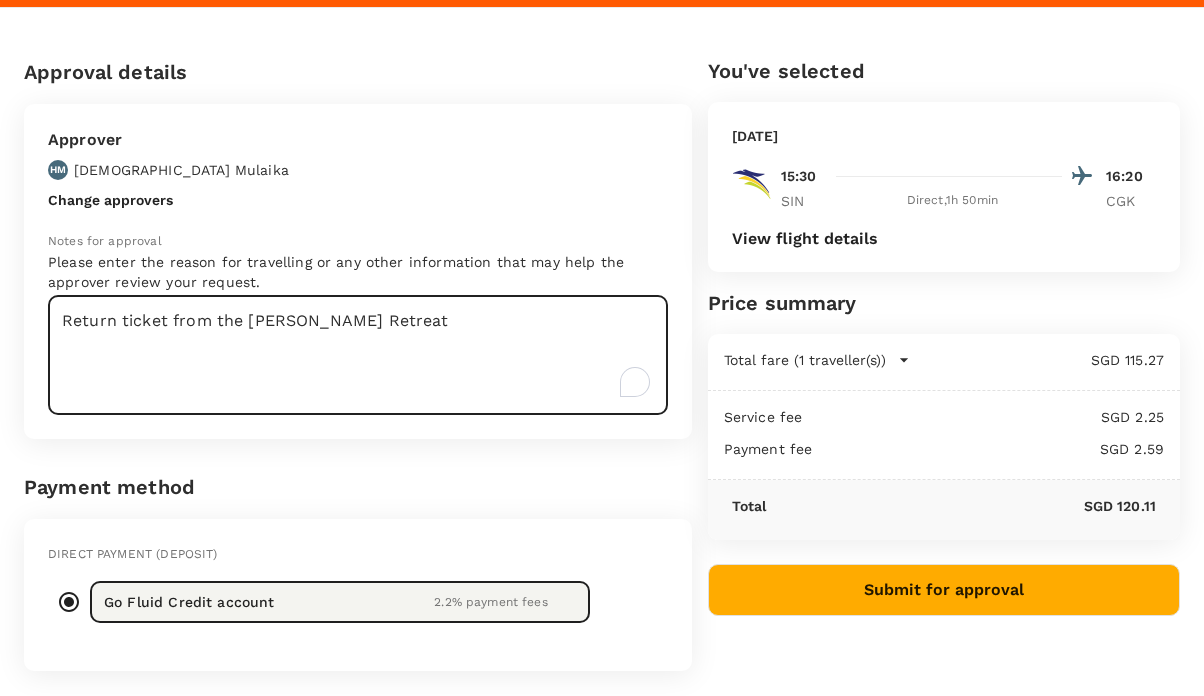 scroll, scrollTop: 36, scrollLeft: 0, axis: vertical 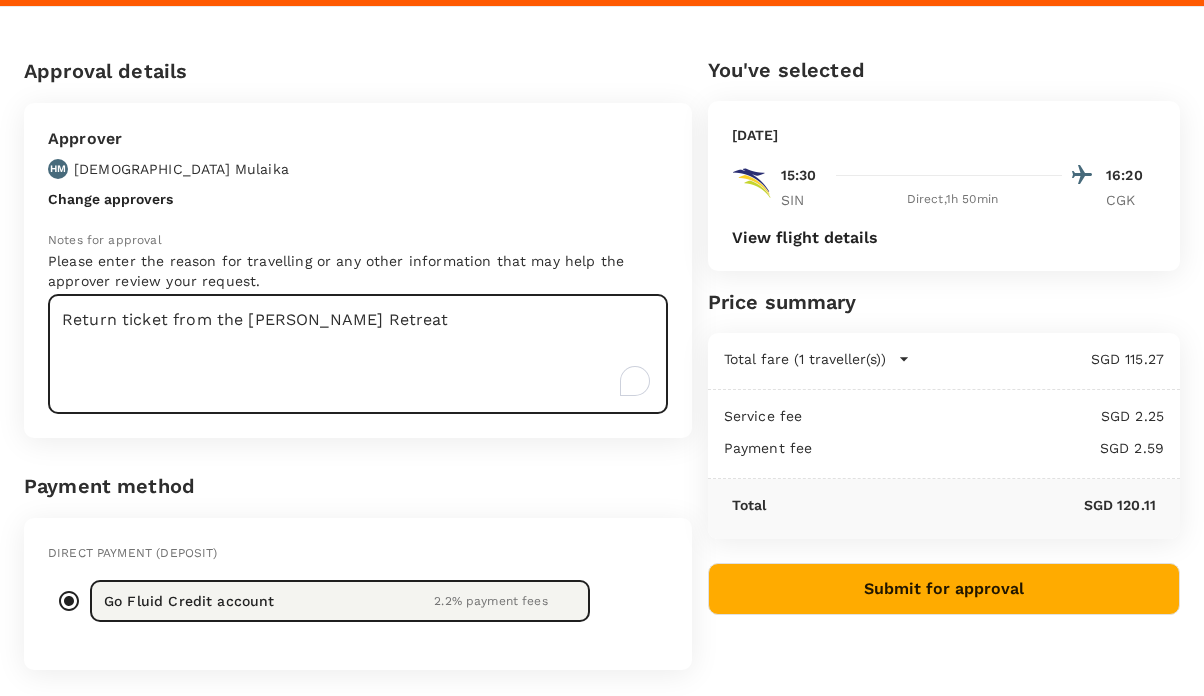 type on "Return ticket from the Tara Retreat" 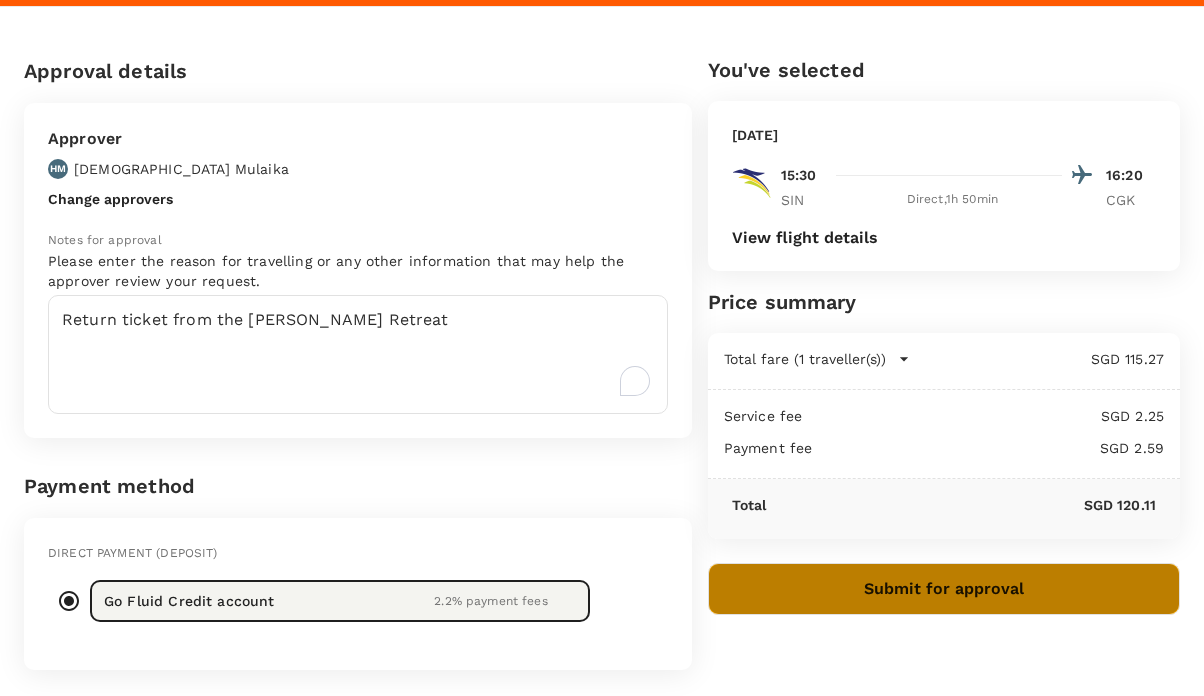click on "Submit for approval" at bounding box center (944, 589) 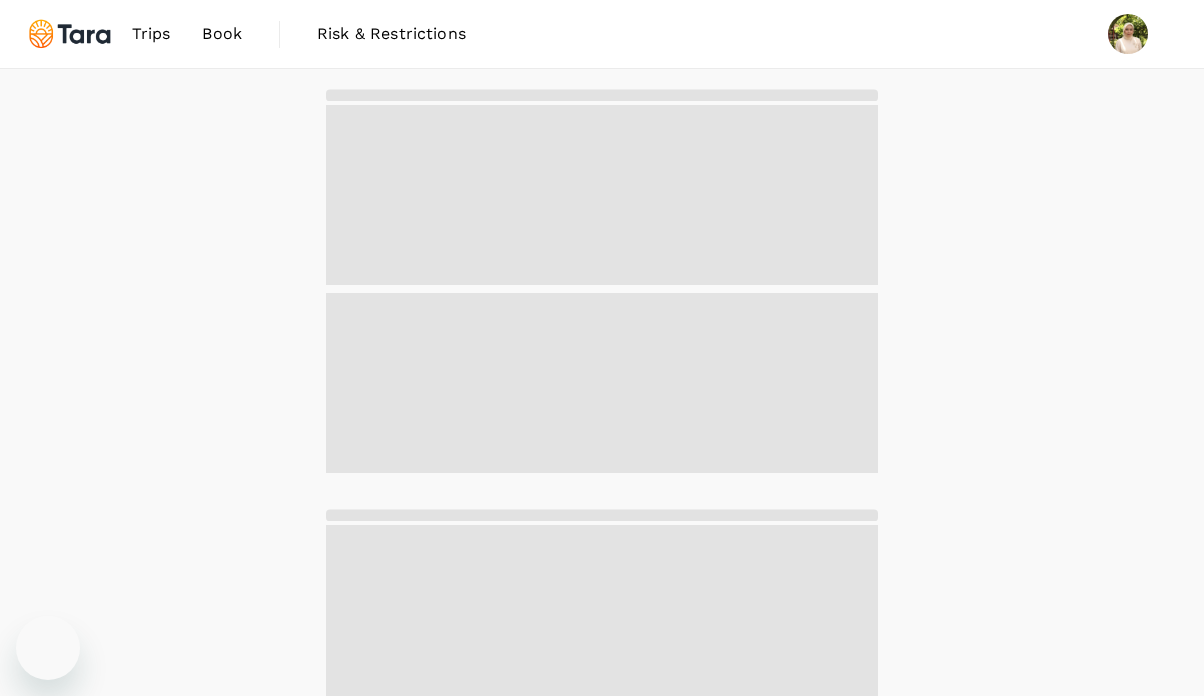 scroll, scrollTop: 0, scrollLeft: 0, axis: both 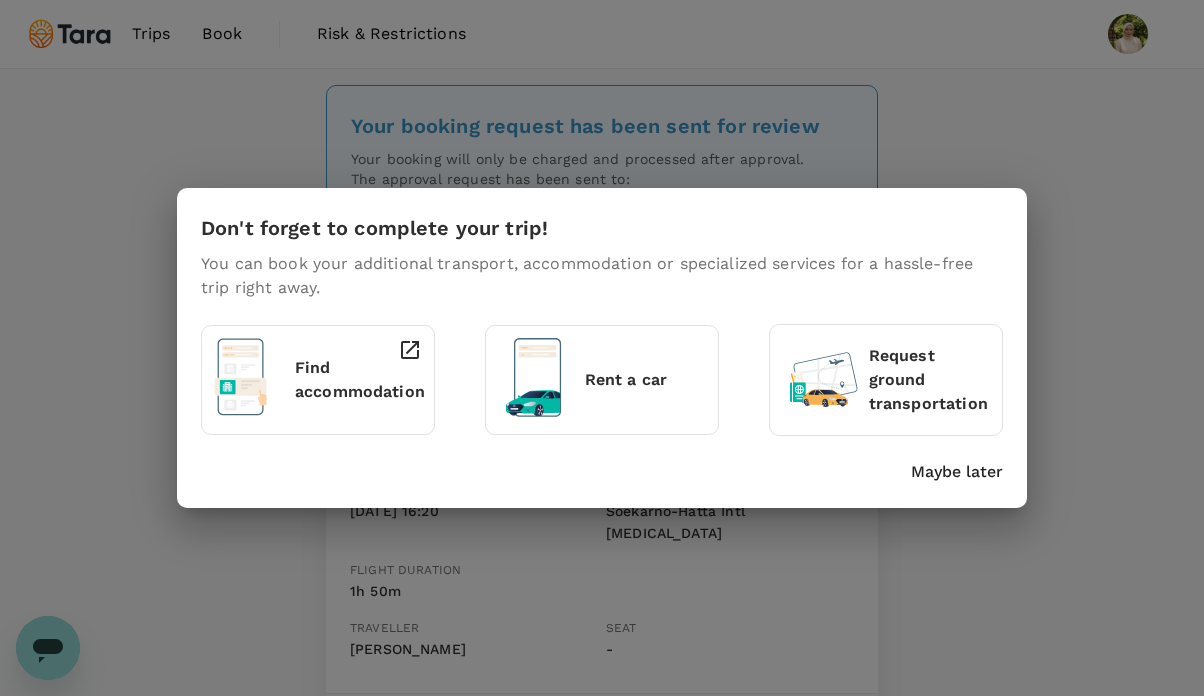 click on "Maybe later" at bounding box center [957, 472] 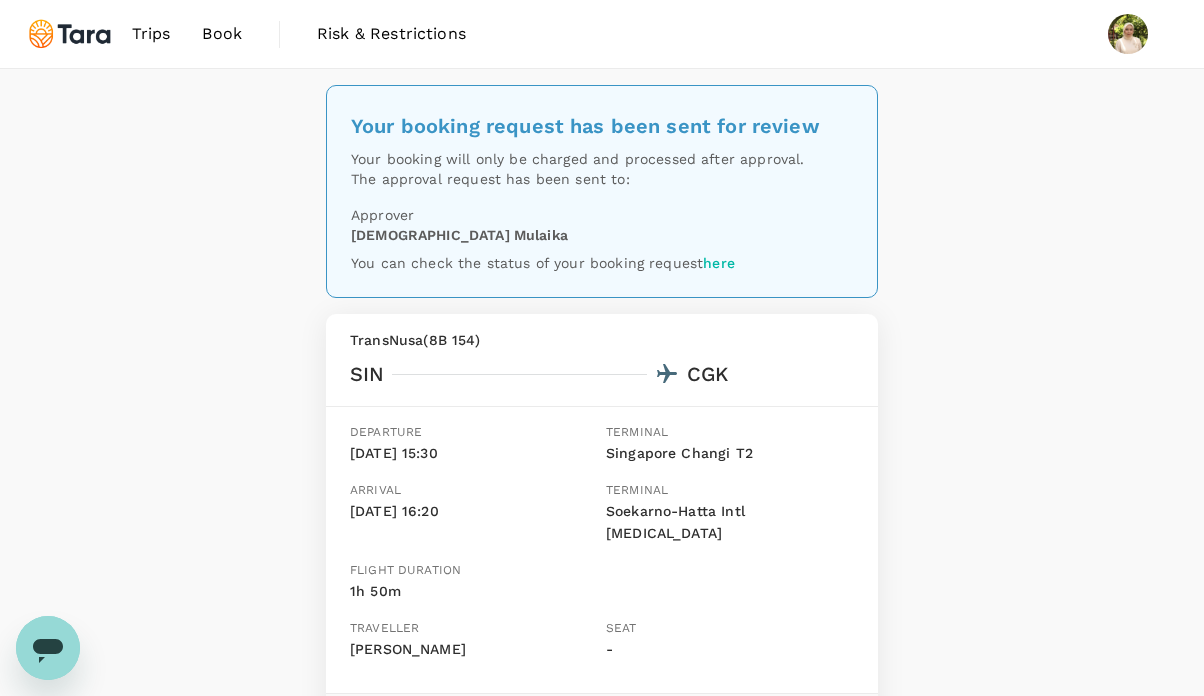 scroll, scrollTop: 244, scrollLeft: 0, axis: vertical 